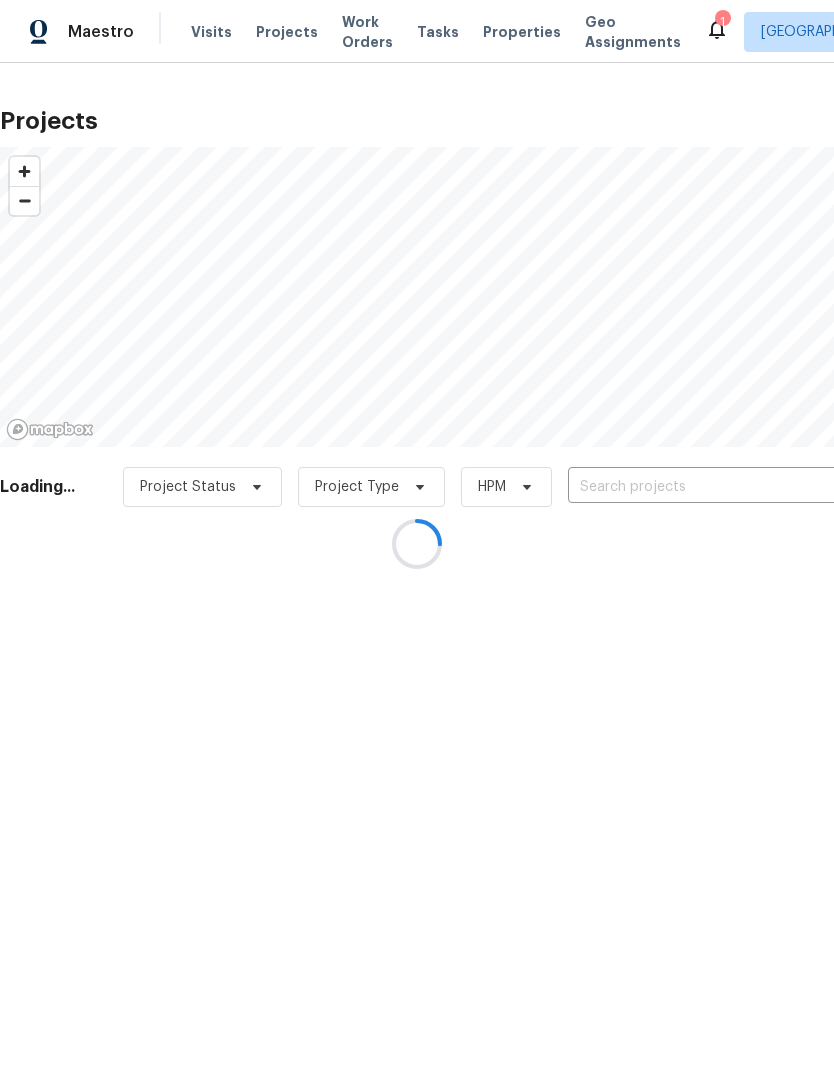 scroll, scrollTop: 0, scrollLeft: 0, axis: both 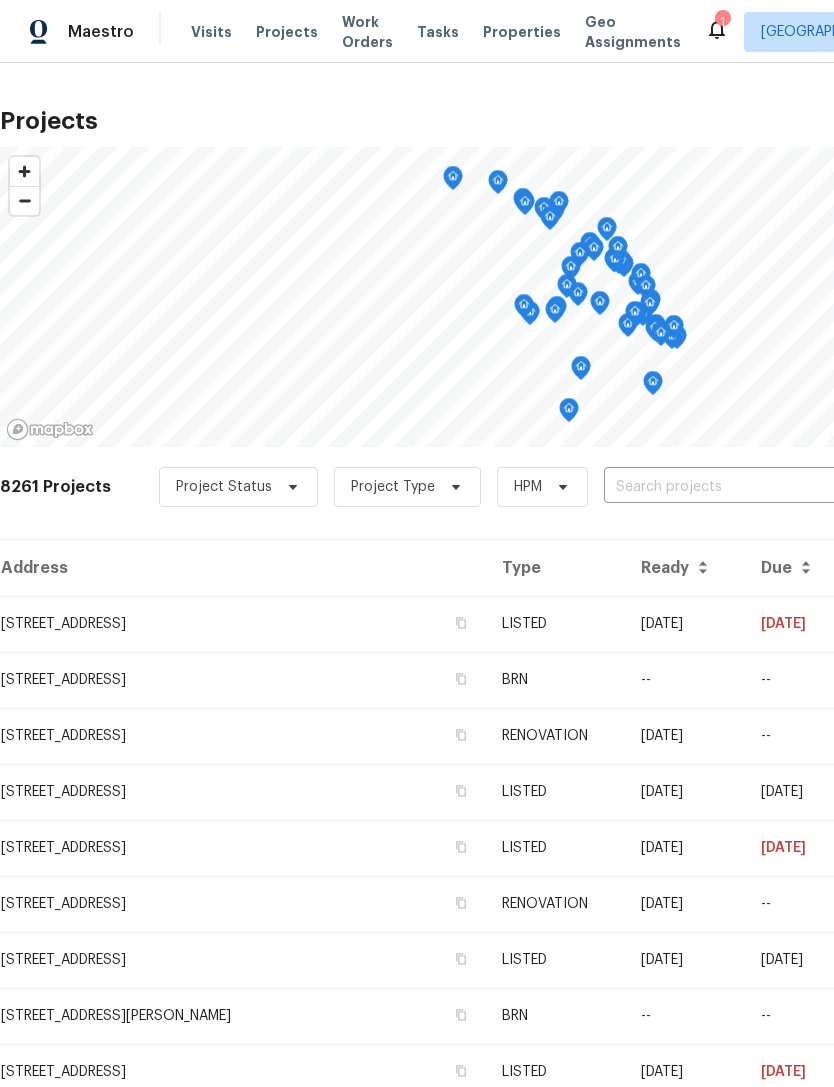 click on "Properties" at bounding box center [522, 32] 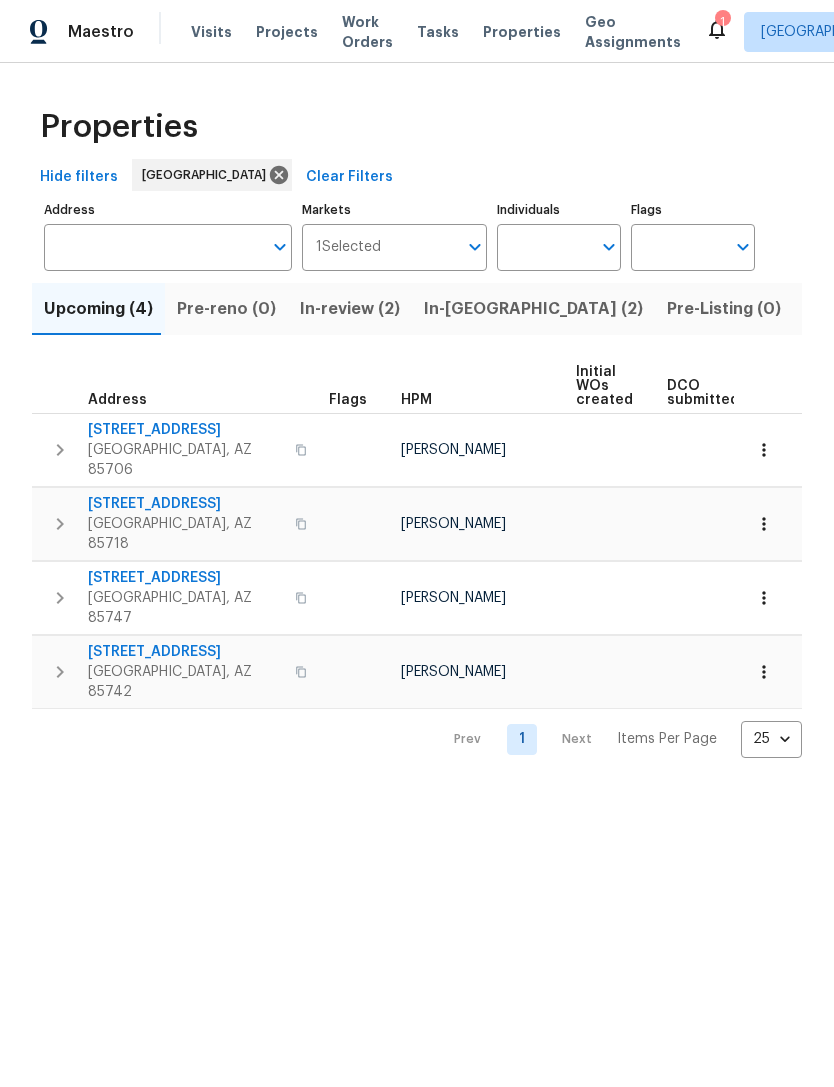 click on "Listed (43)" at bounding box center (848, 309) 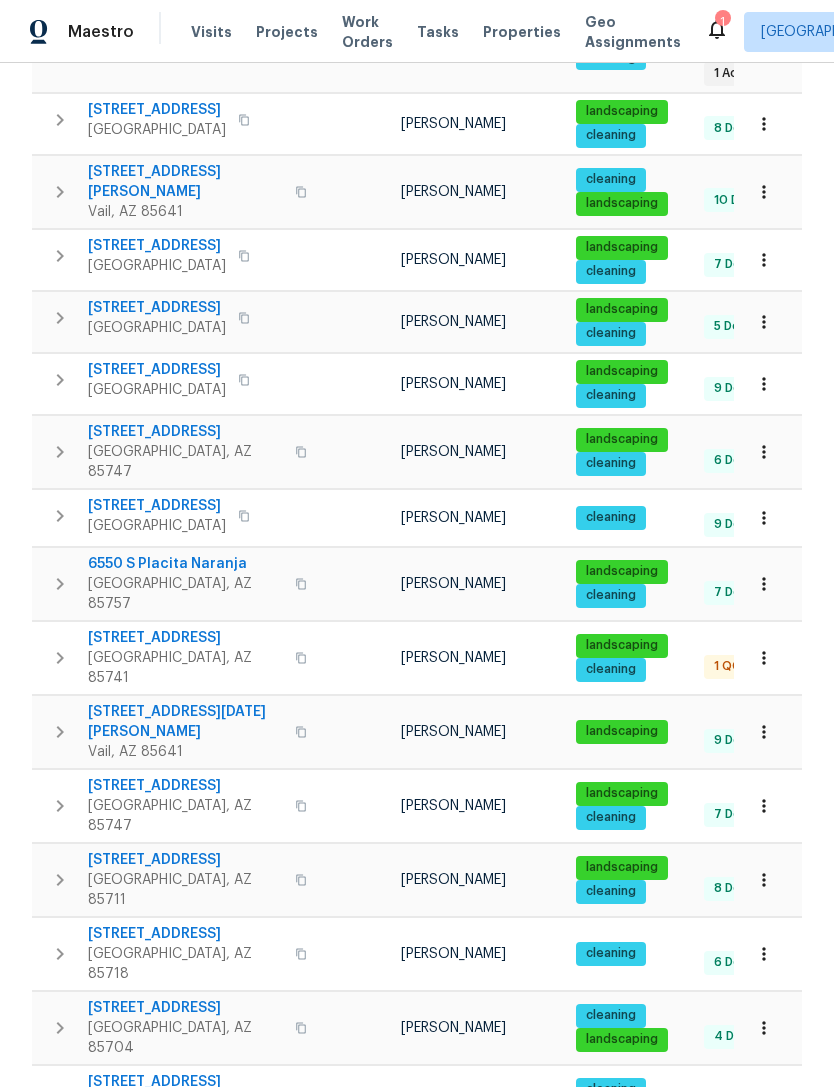 scroll, scrollTop: 938, scrollLeft: 0, axis: vertical 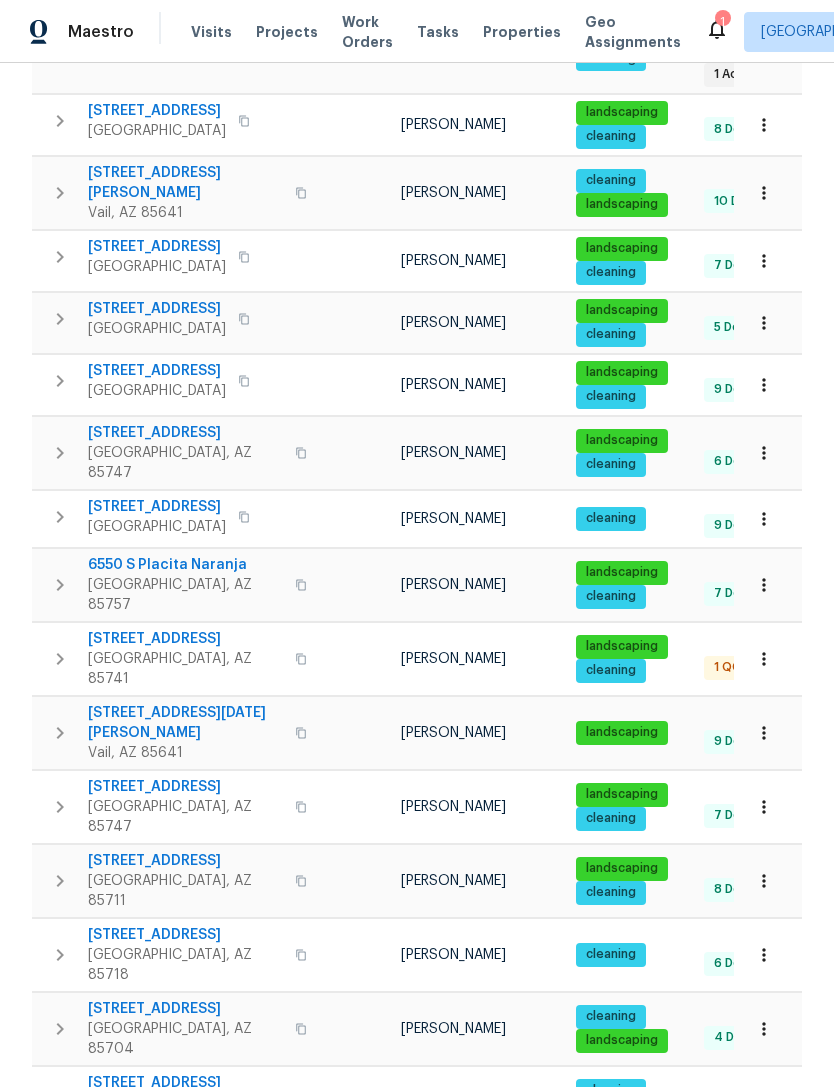 click on "2" at bounding box center [522, 1318] 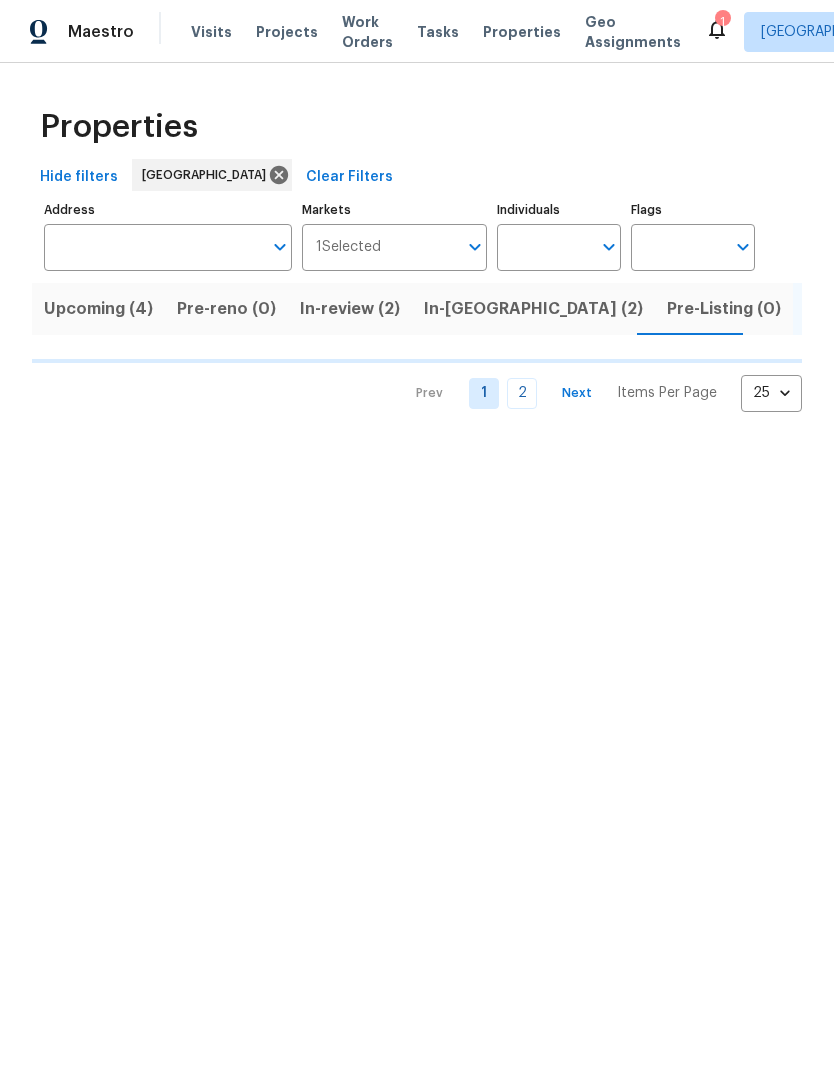 scroll, scrollTop: 0, scrollLeft: 0, axis: both 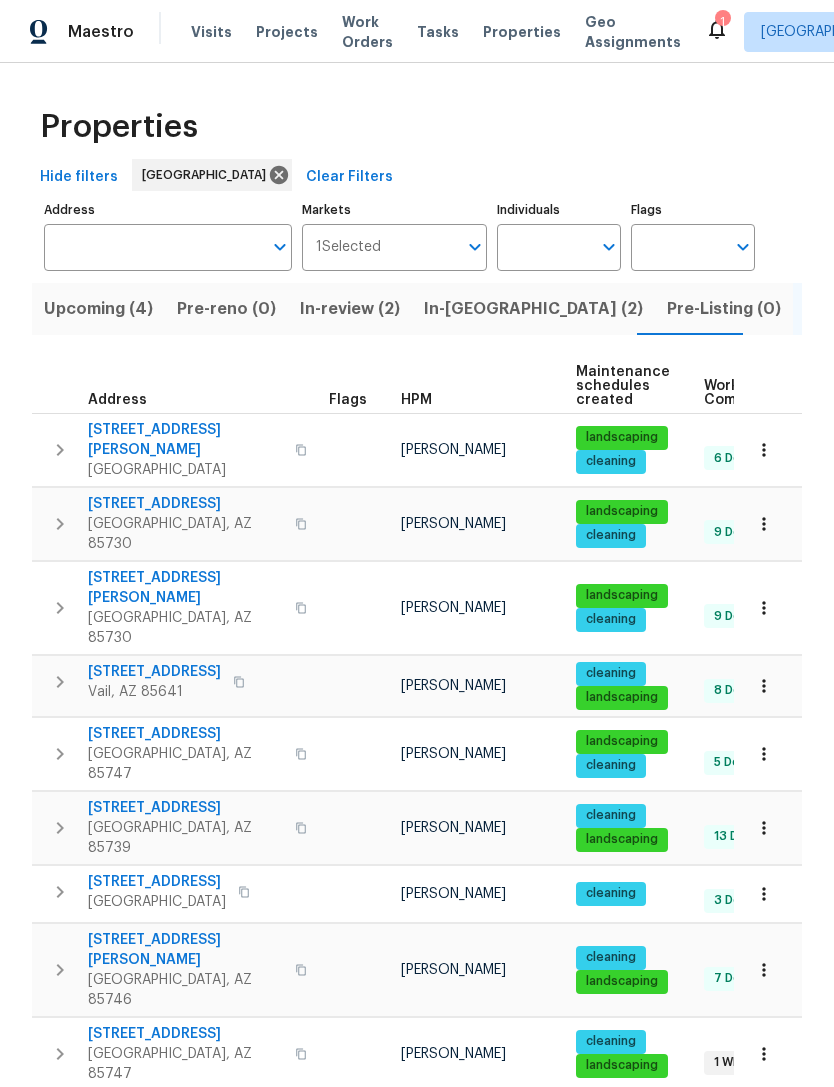 click 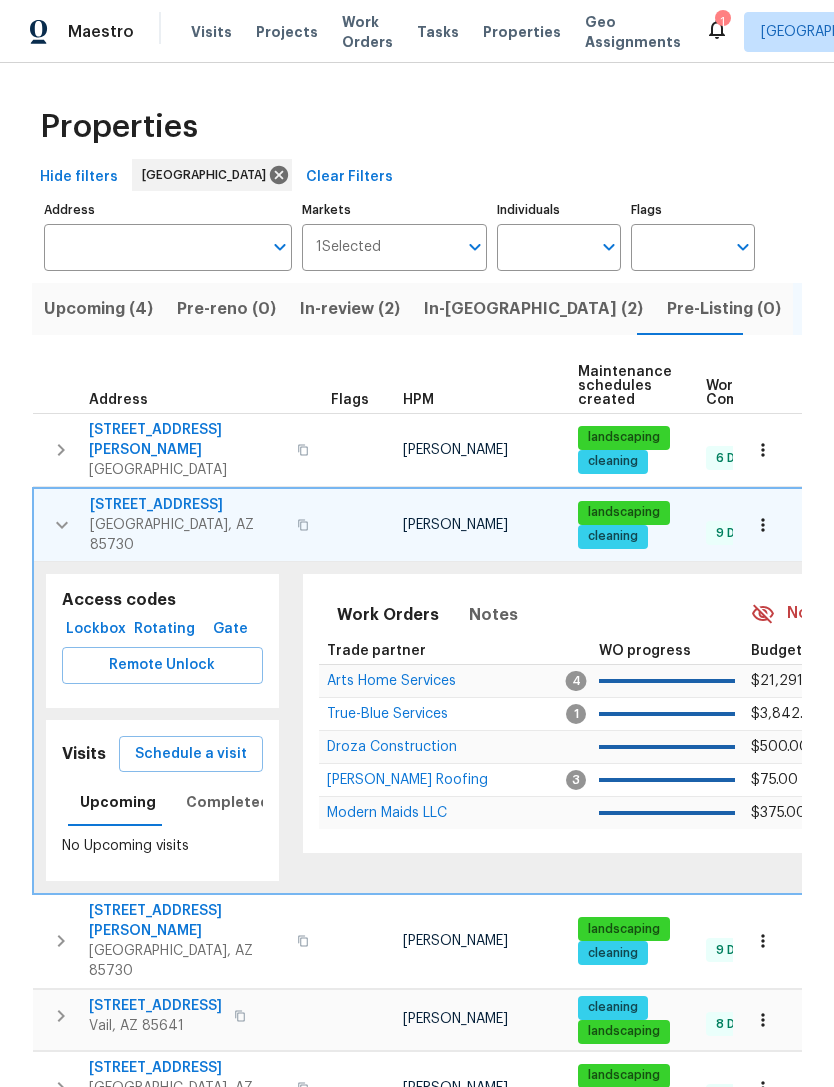 click on "Schedule a visit" at bounding box center (191, 754) 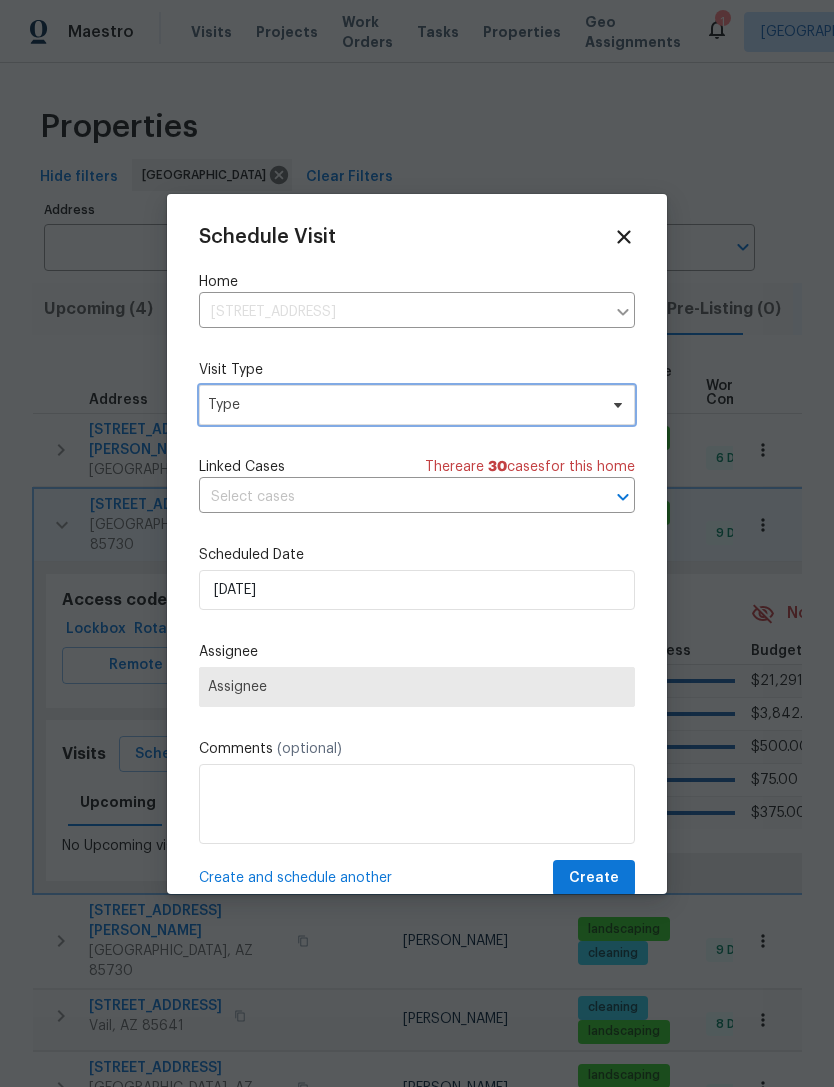 click on "Type" at bounding box center (402, 405) 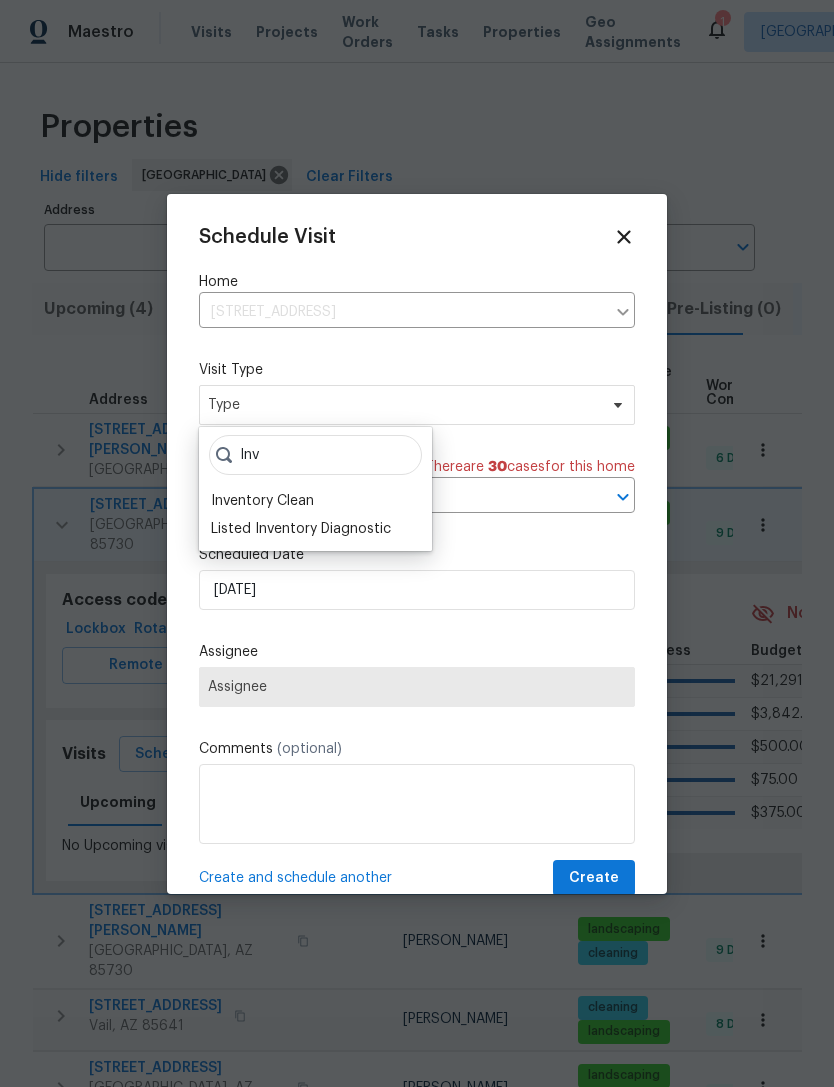 type on "Inv" 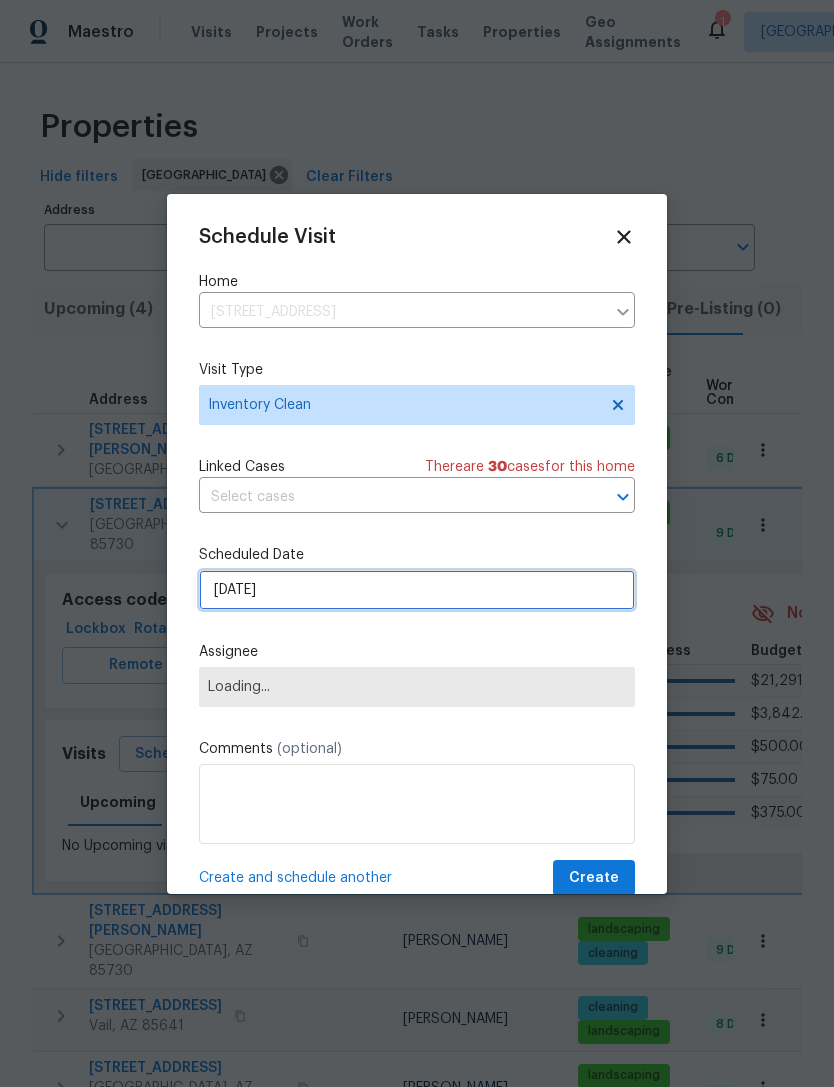 click on "[DATE]" at bounding box center [417, 590] 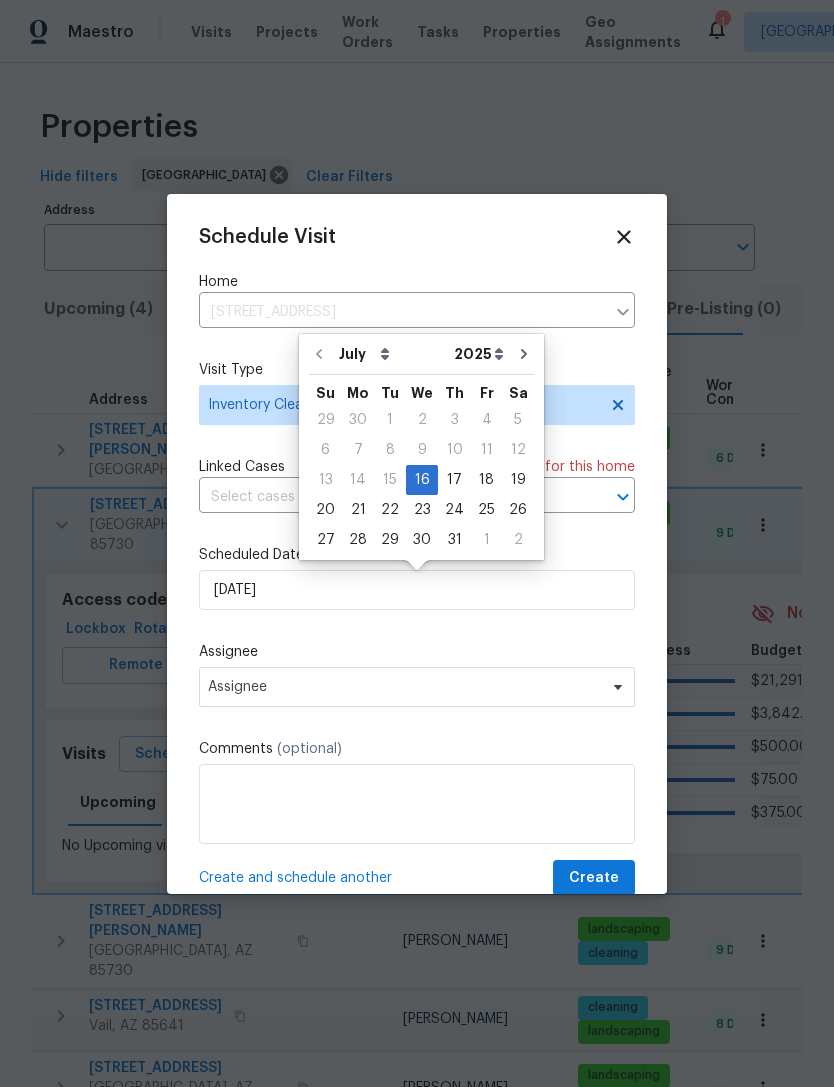 click on "Assignee" at bounding box center (417, 652) 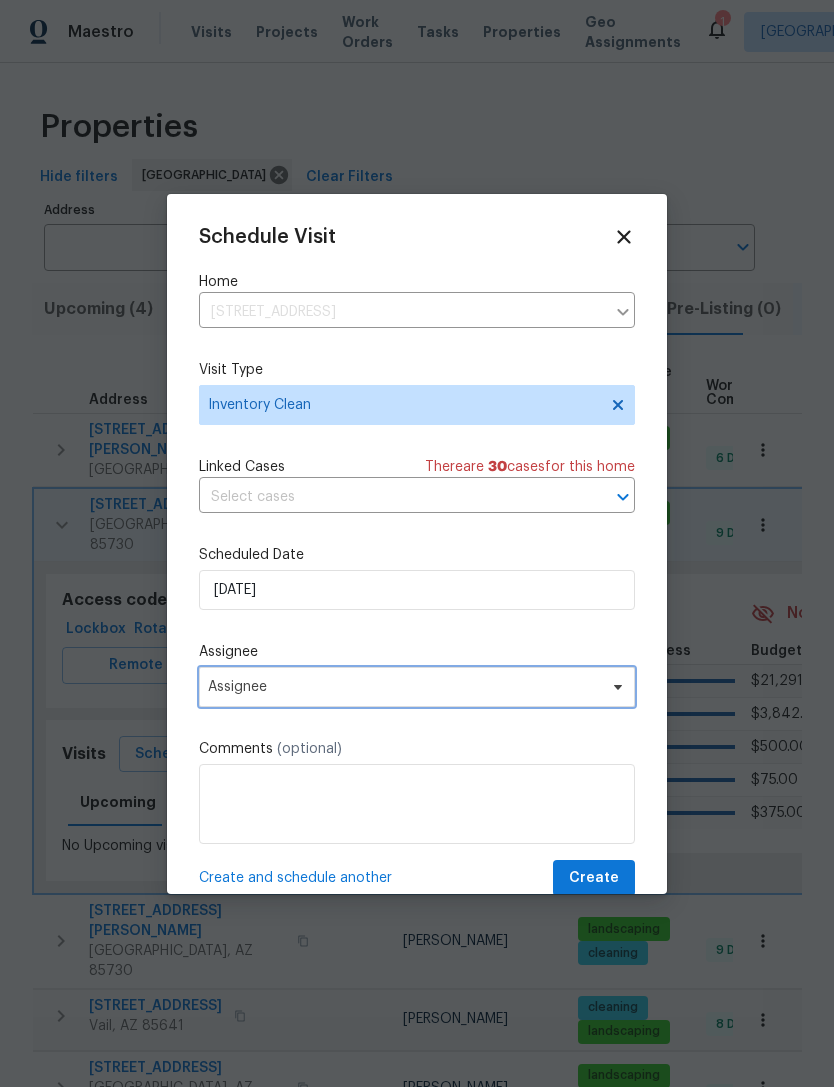 click on "Assignee" at bounding box center [404, 687] 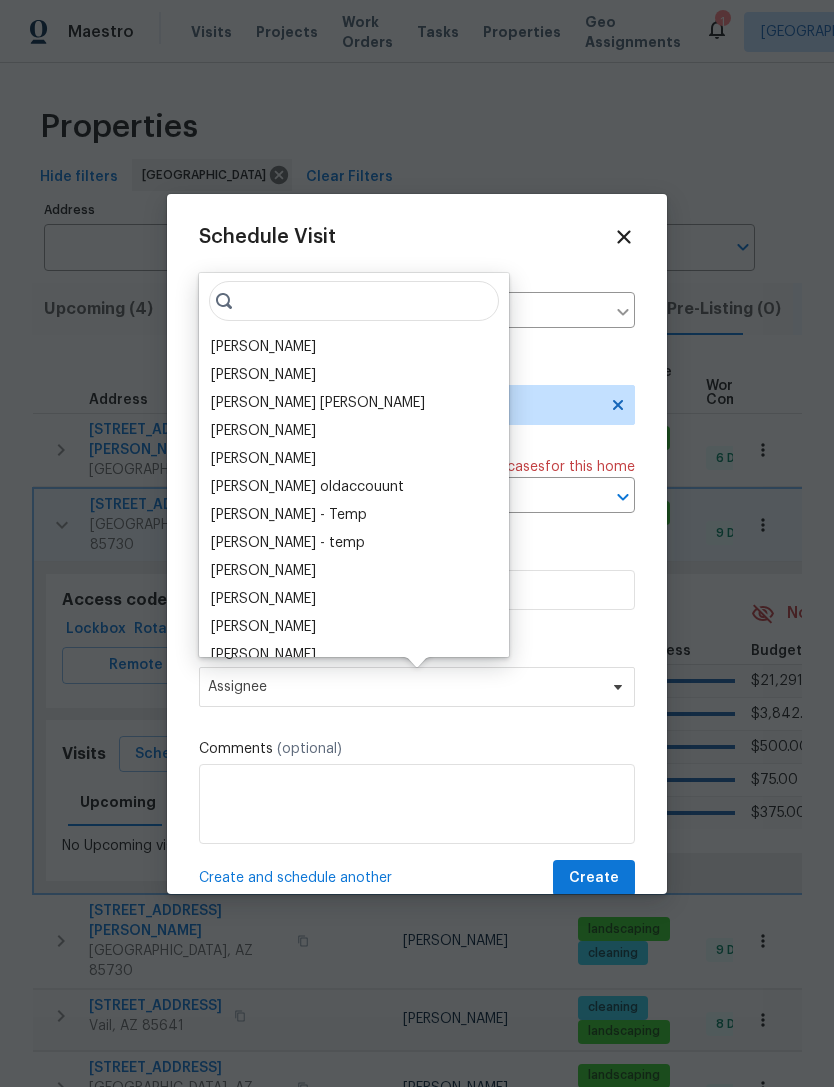 click on "[PERSON_NAME]" at bounding box center [263, 347] 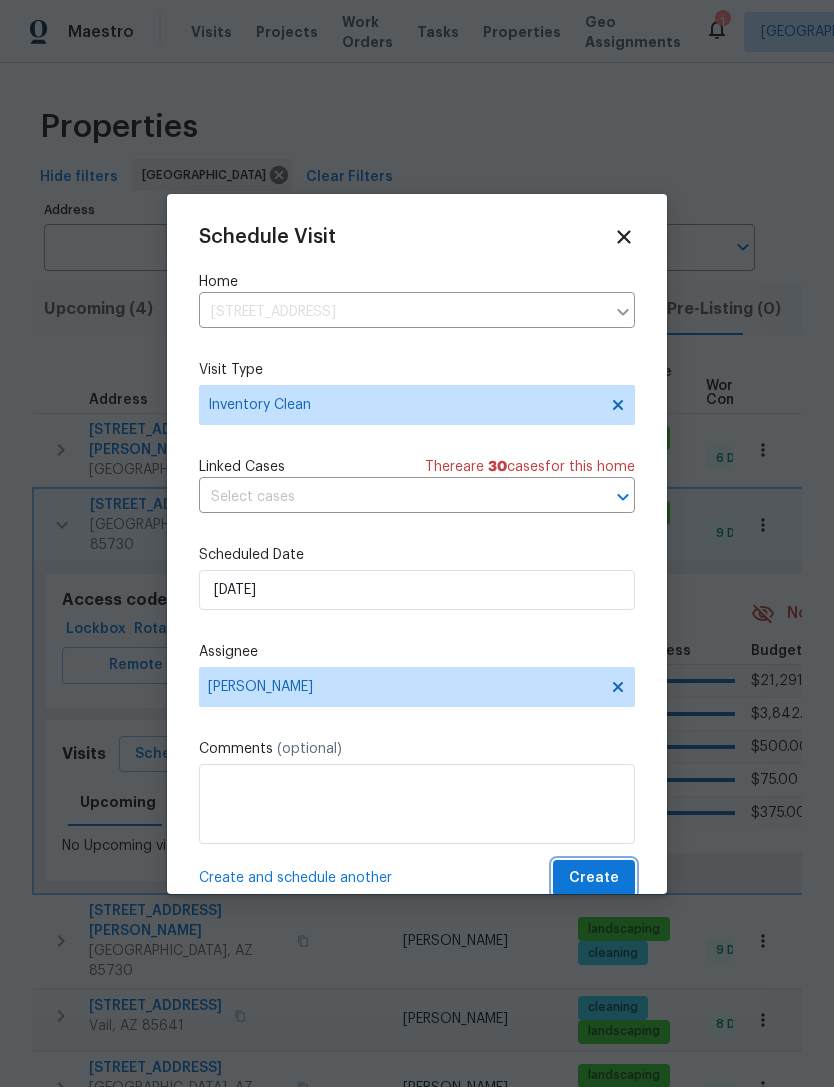 click on "Create" at bounding box center (594, 878) 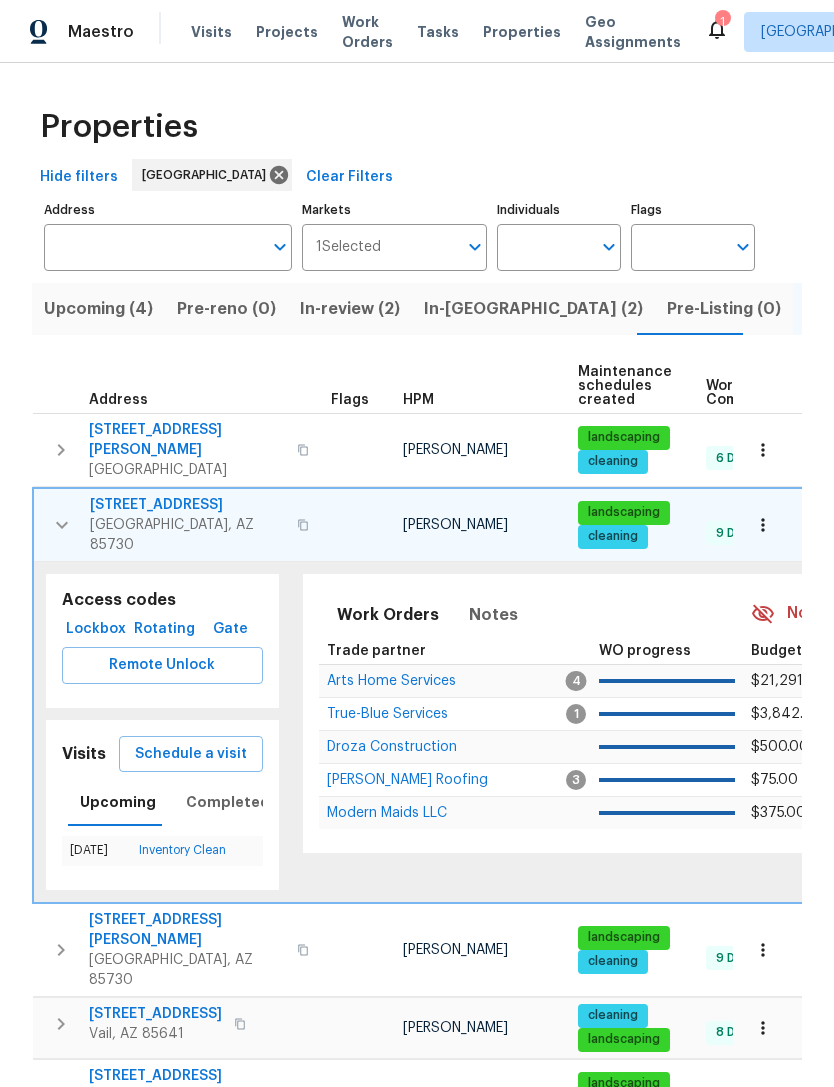 click 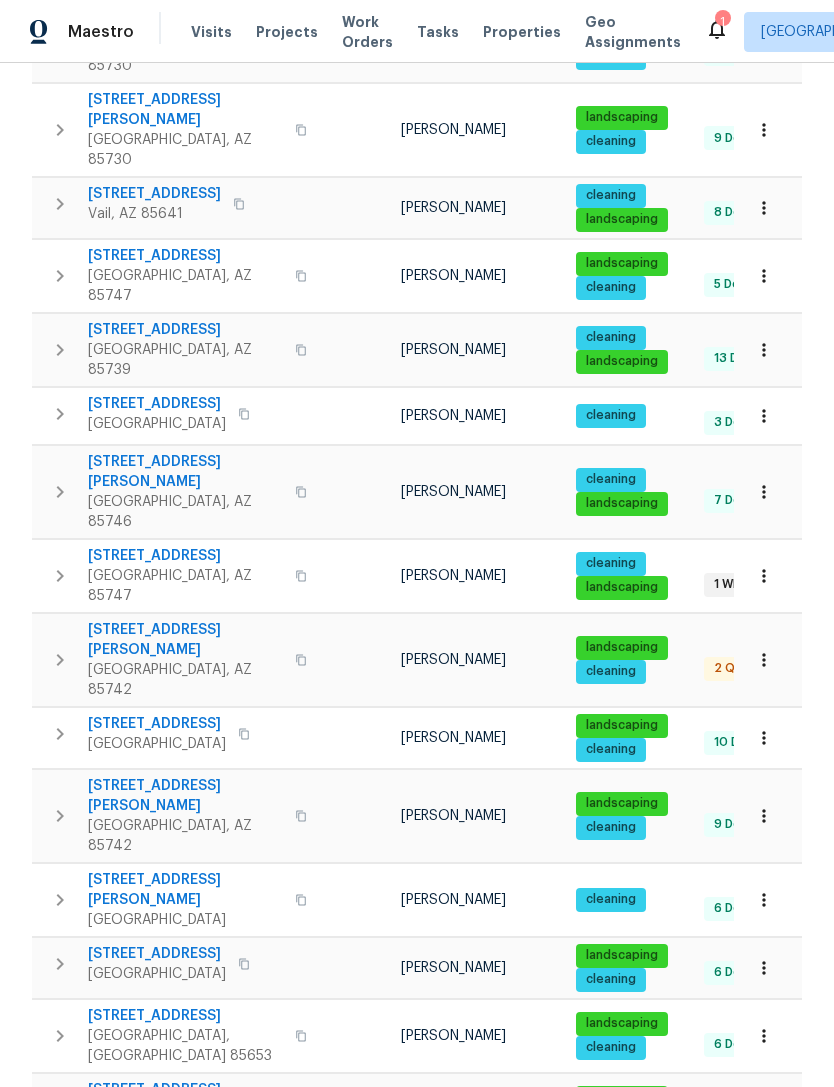 scroll, scrollTop: 477, scrollLeft: 0, axis: vertical 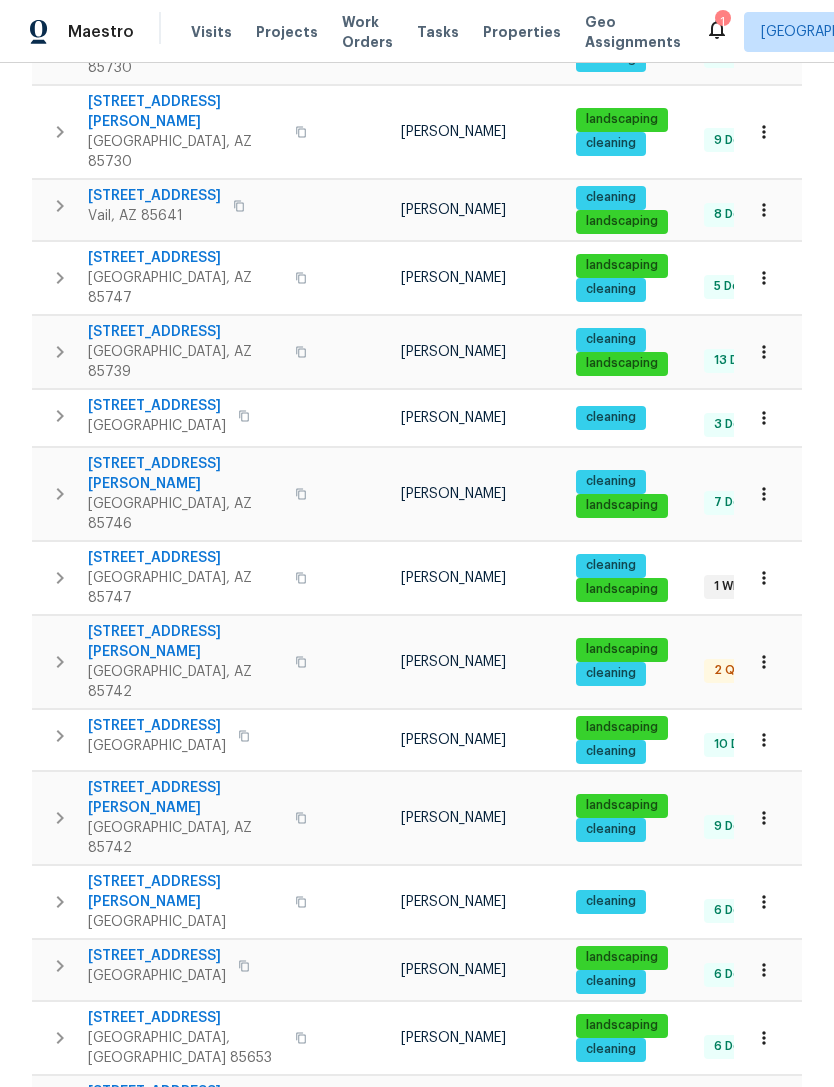 click on "1" at bounding box center (484, 1347) 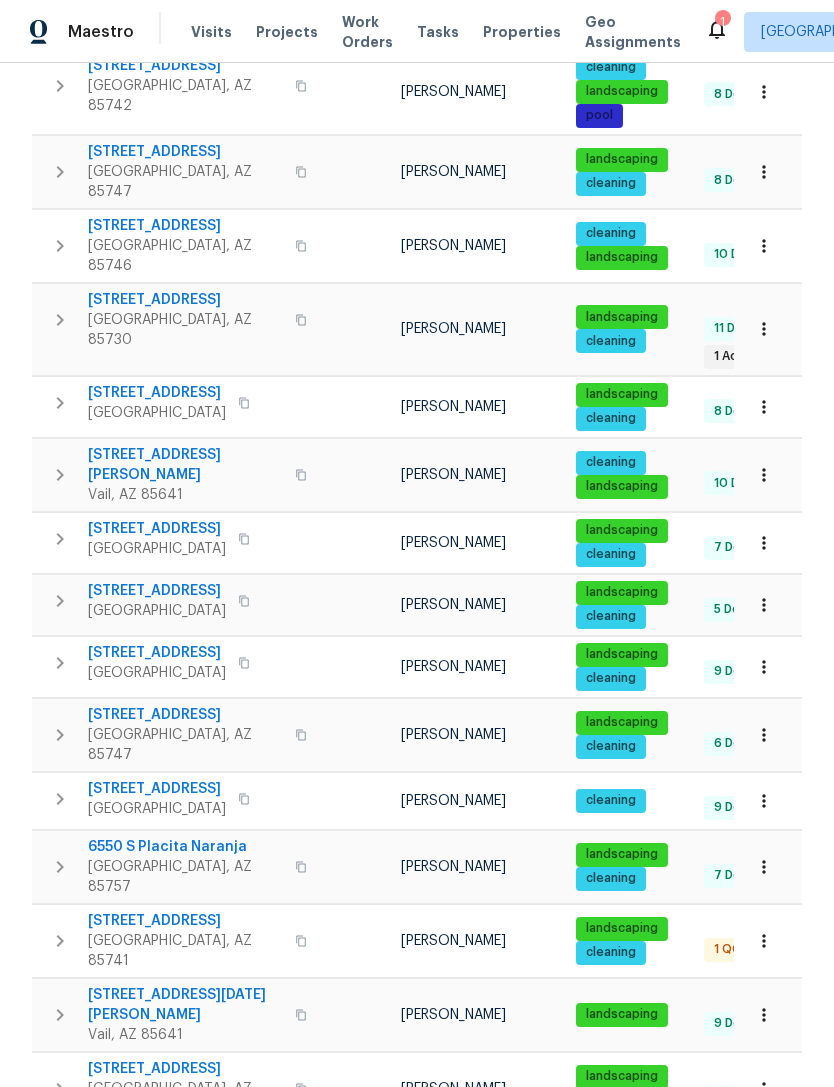 scroll, scrollTop: 671, scrollLeft: 0, axis: vertical 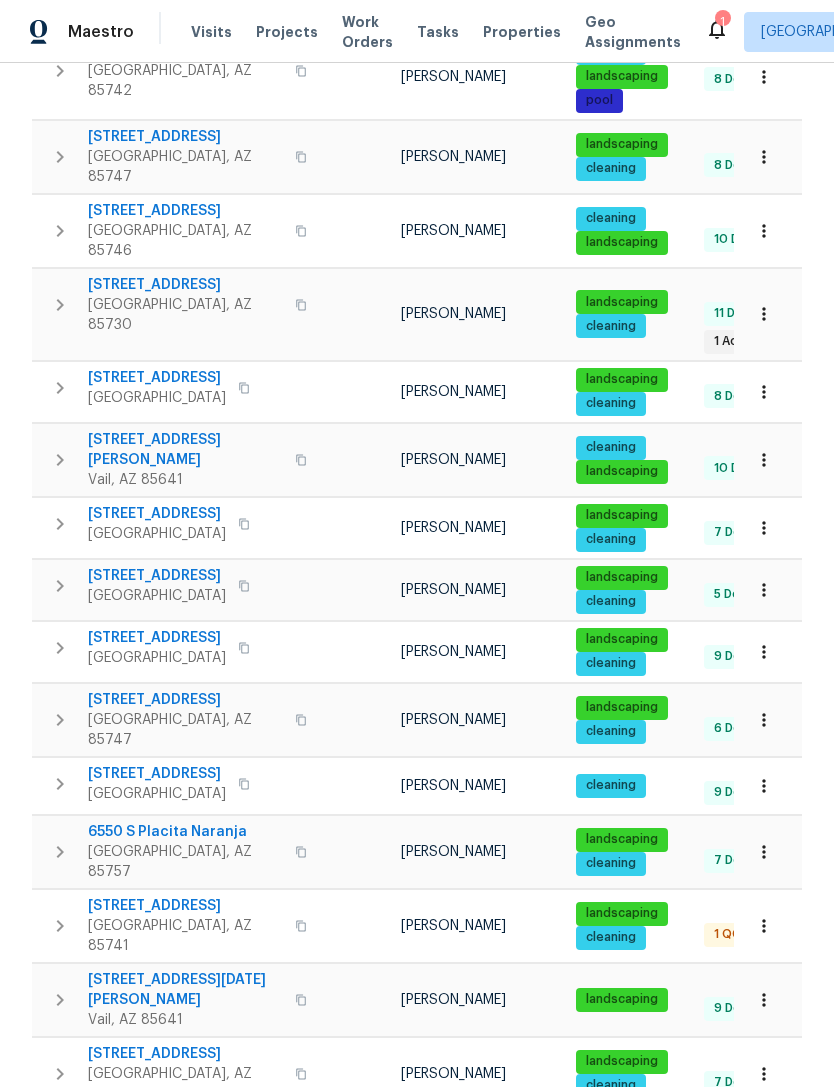 click 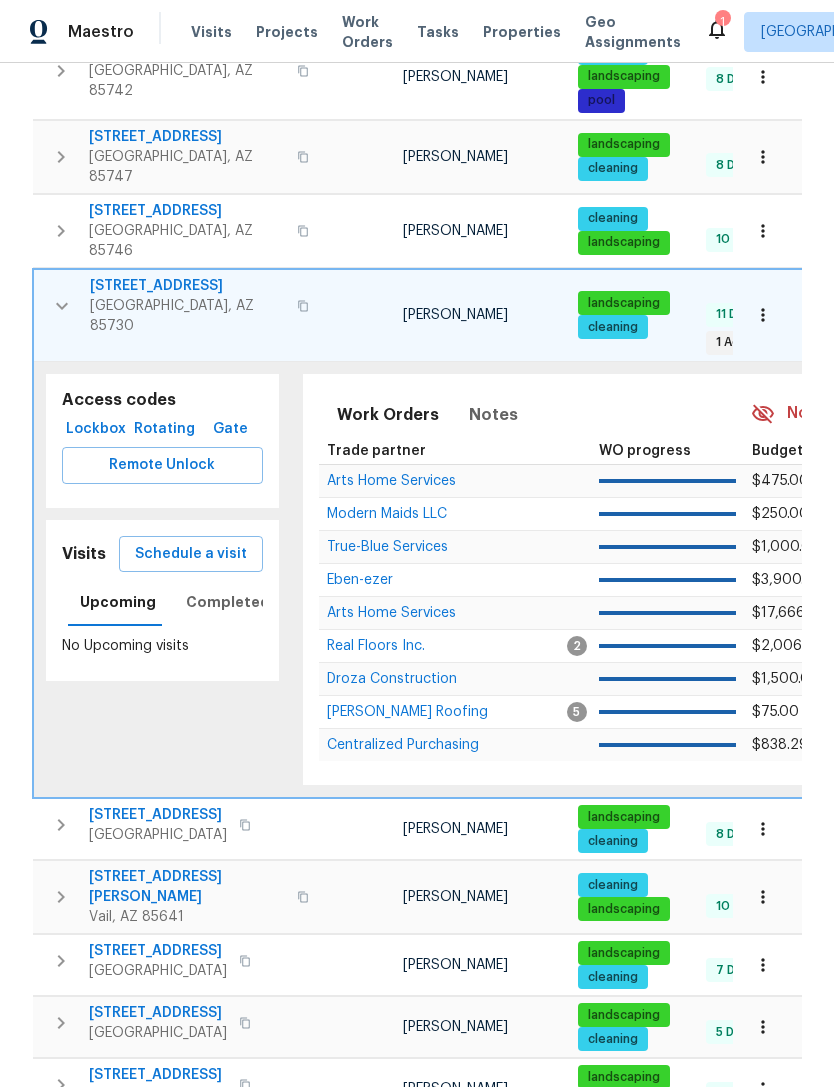 click on "Schedule a visit" at bounding box center [191, 554] 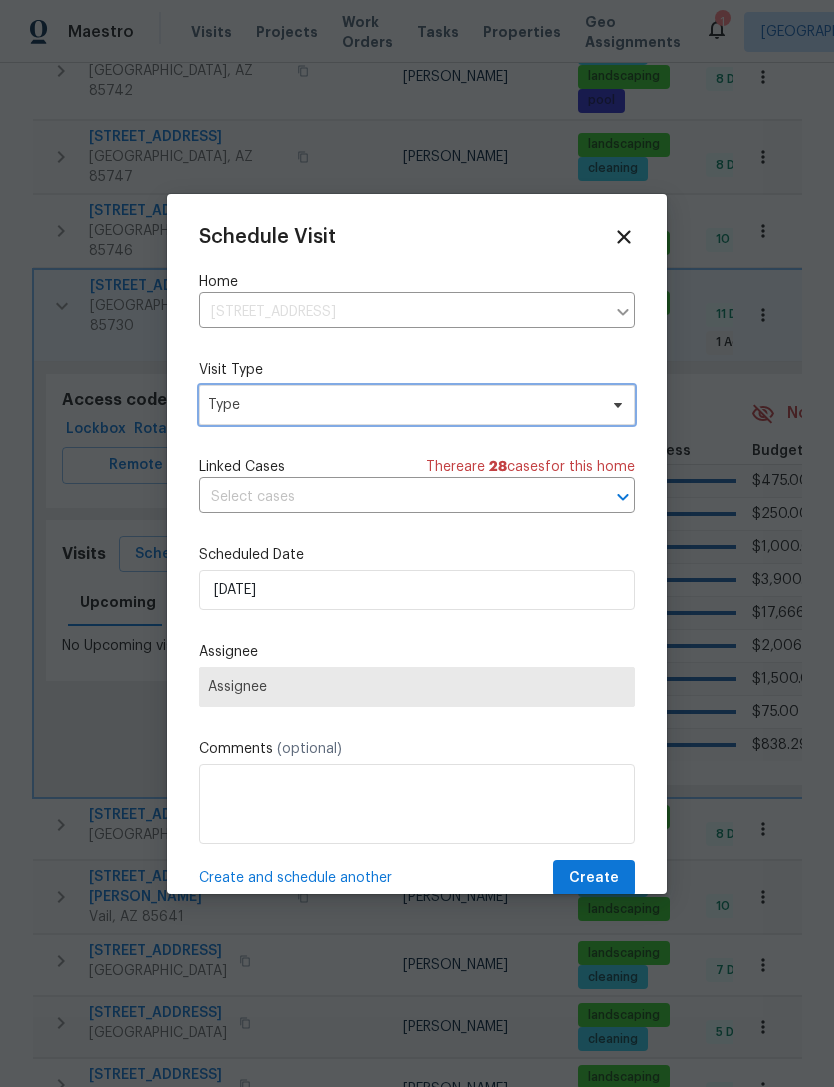 click on "Type" at bounding box center [402, 405] 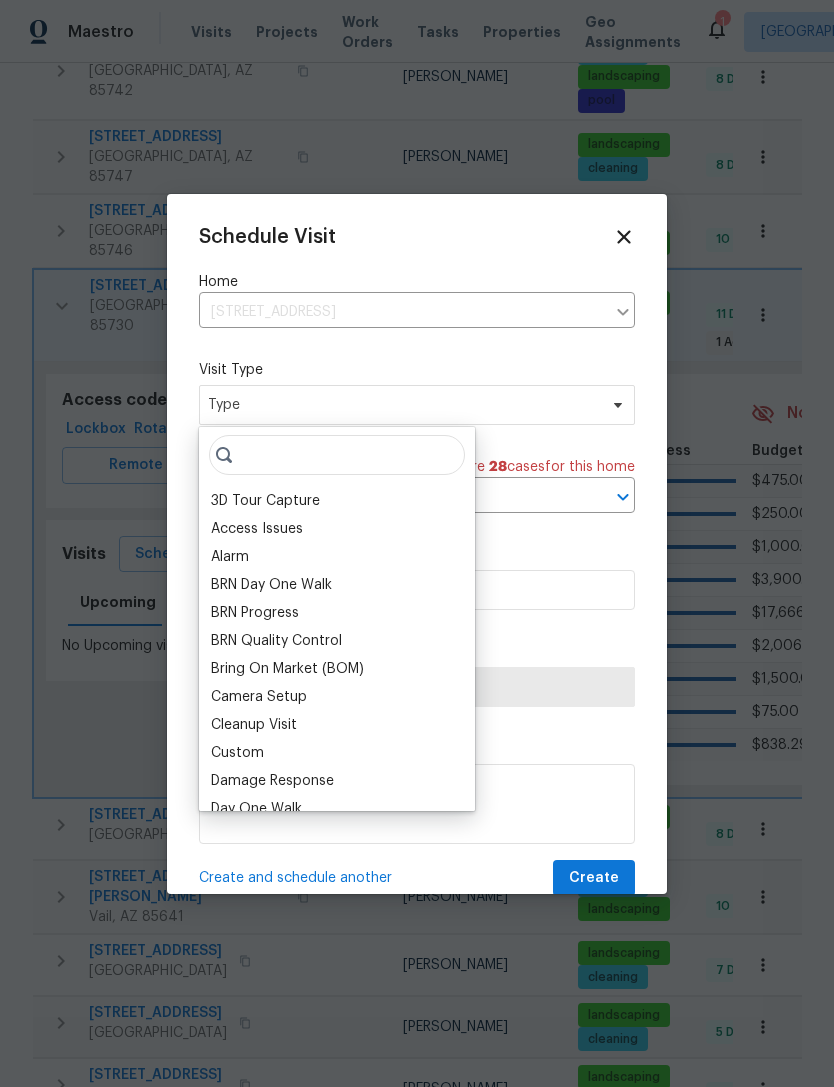 click 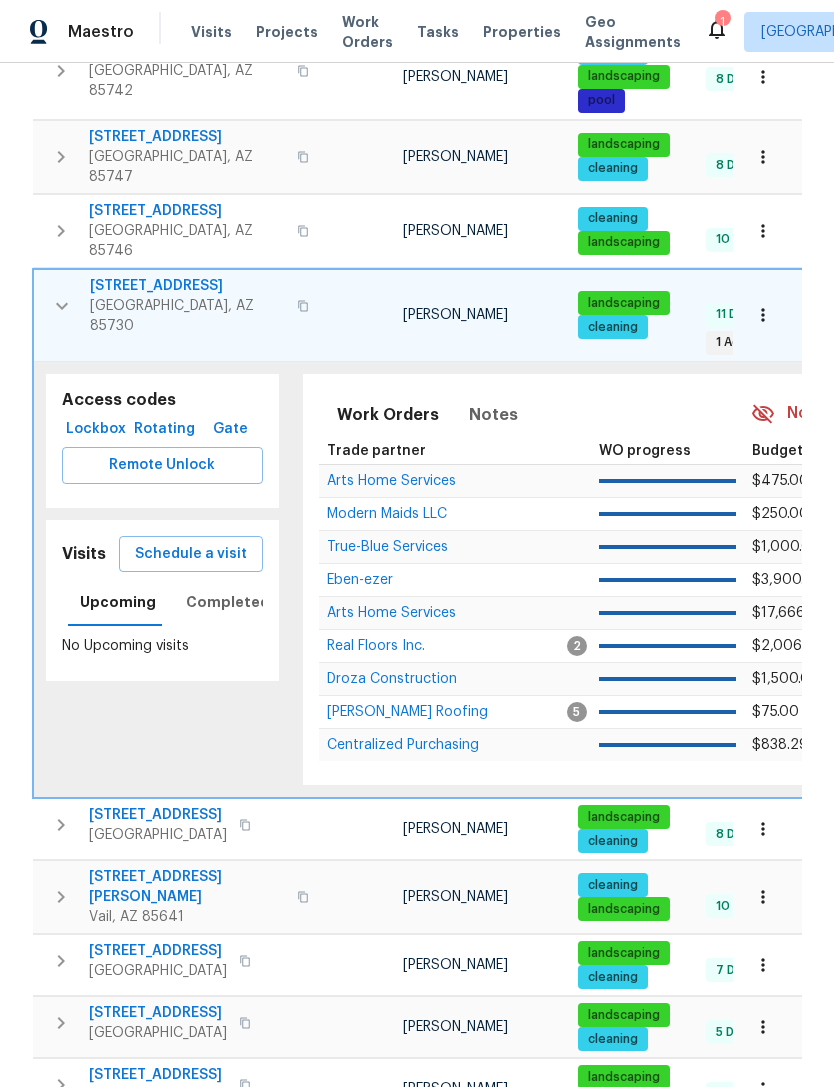 click on "8952 E 39th St" at bounding box center [187, 286] 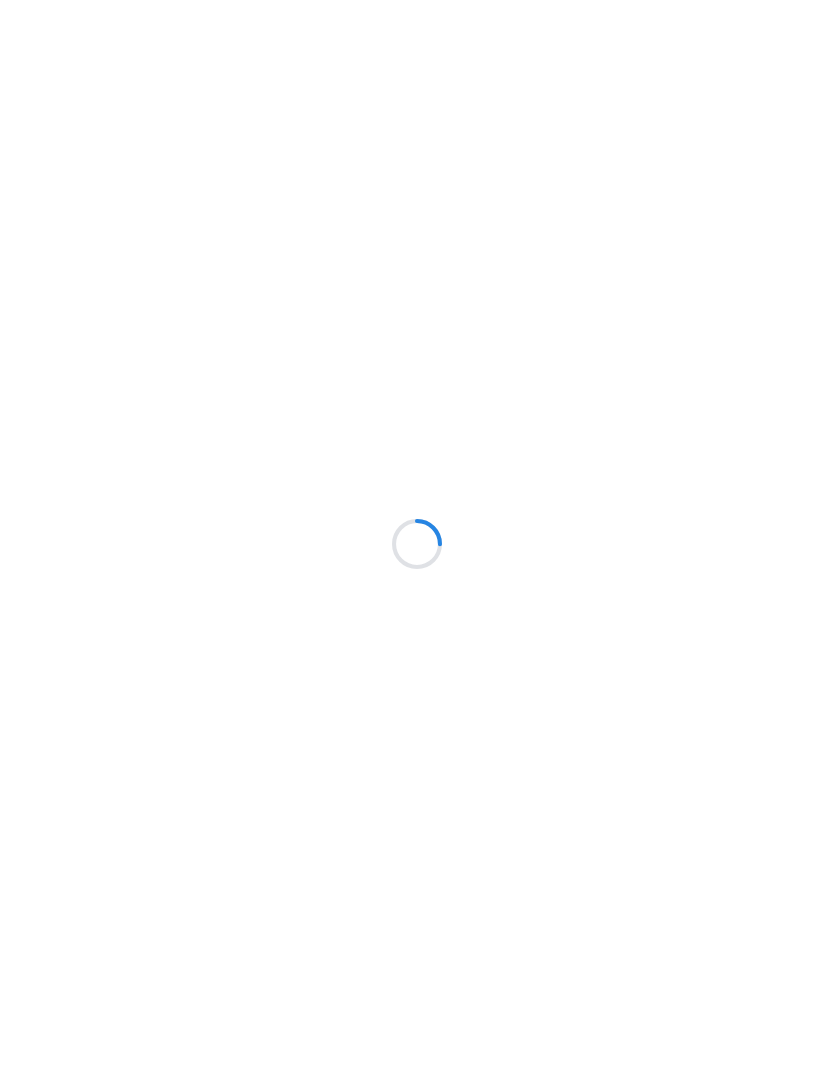 scroll, scrollTop: 0, scrollLeft: 0, axis: both 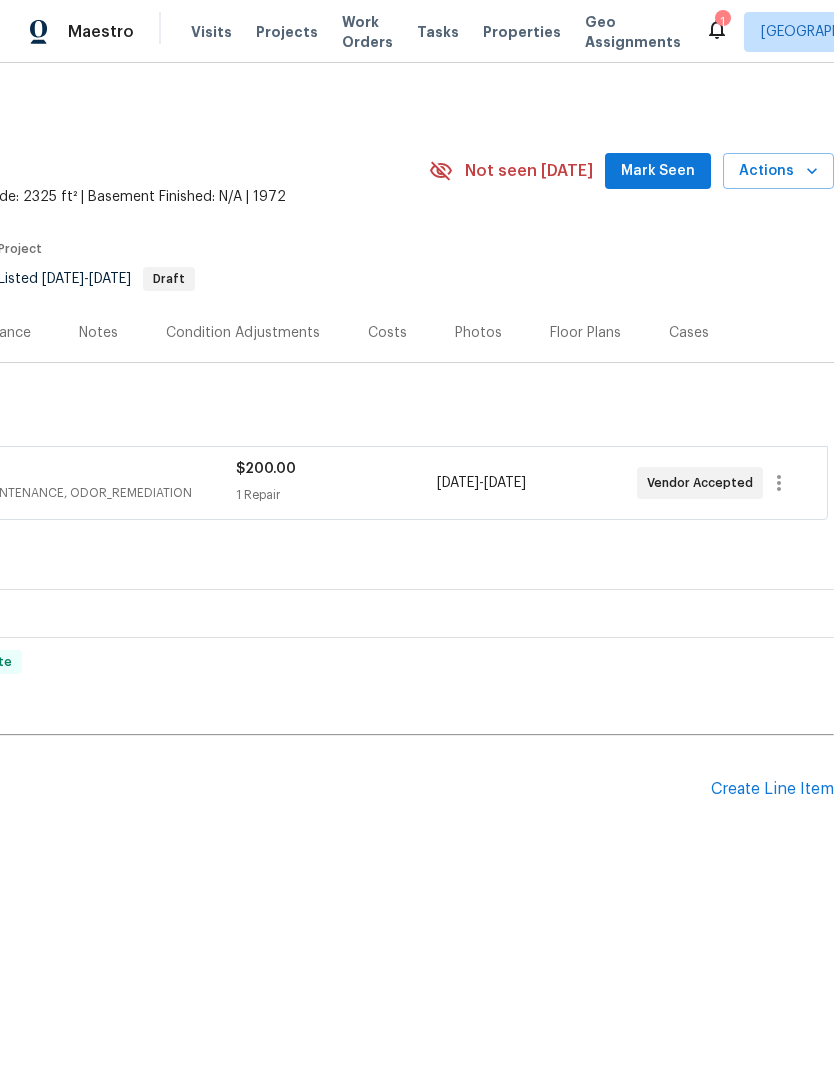 click on "Actions" at bounding box center (778, 171) 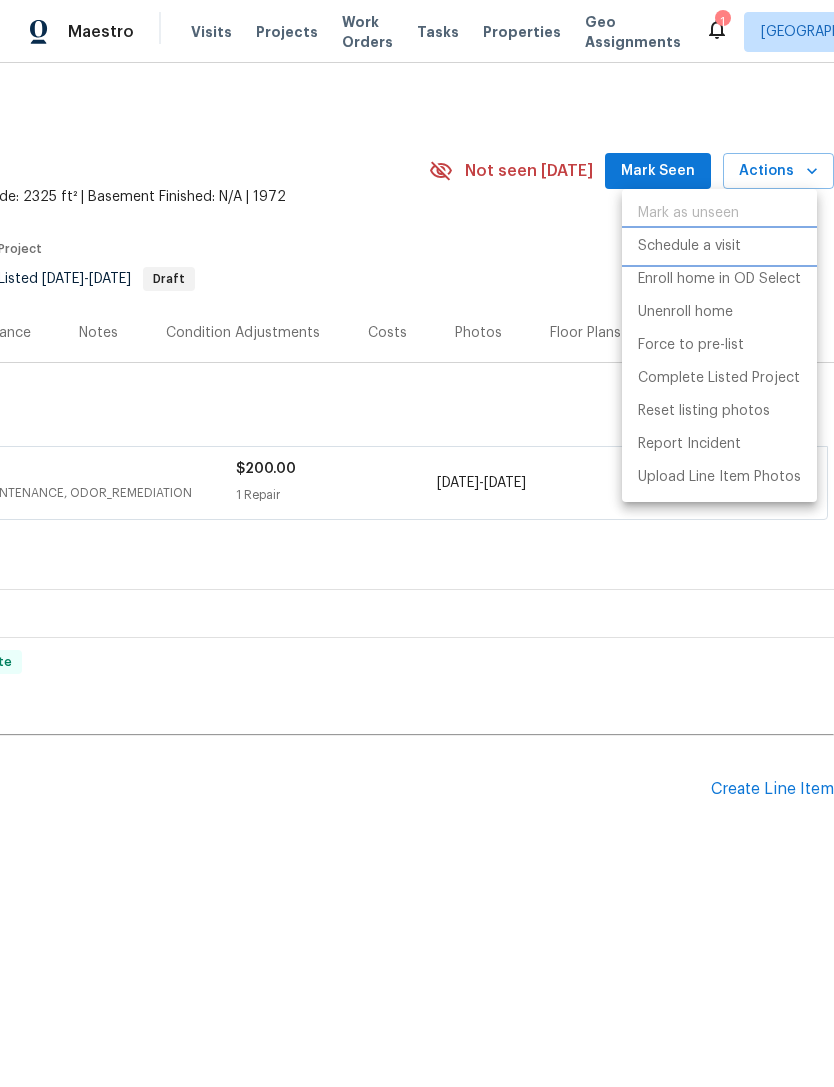 click on "Schedule a visit" at bounding box center [689, 246] 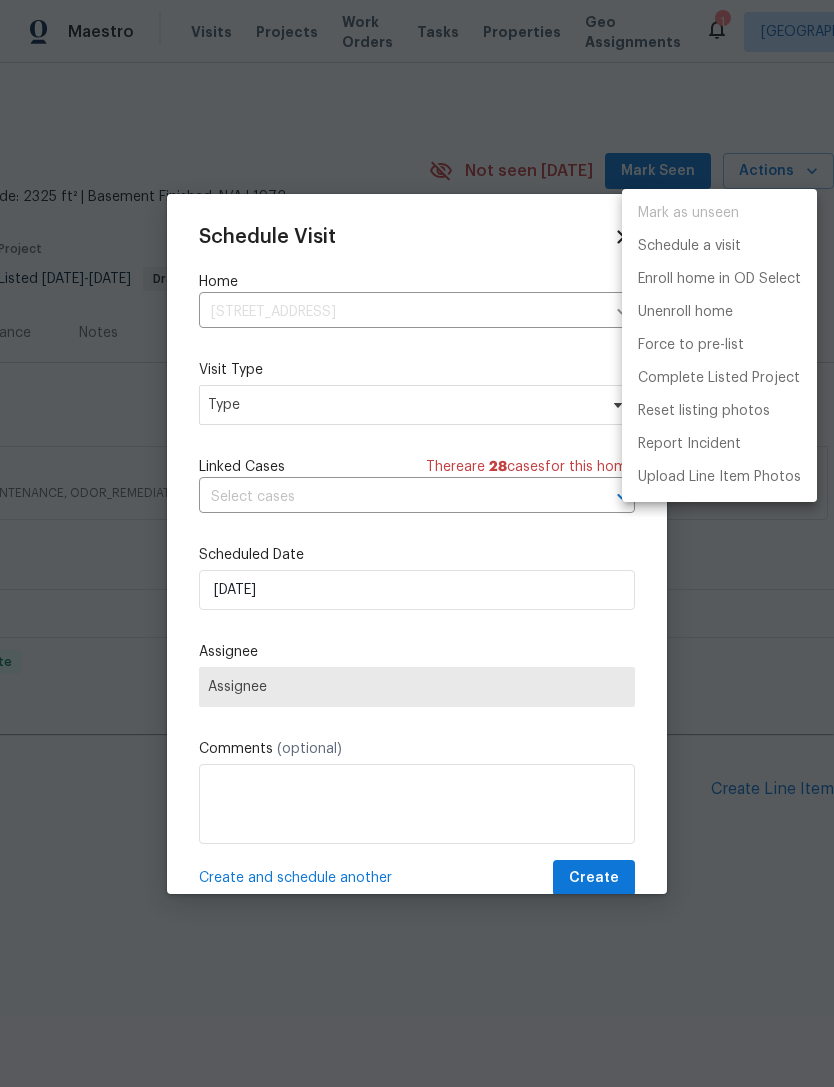 click at bounding box center [417, 543] 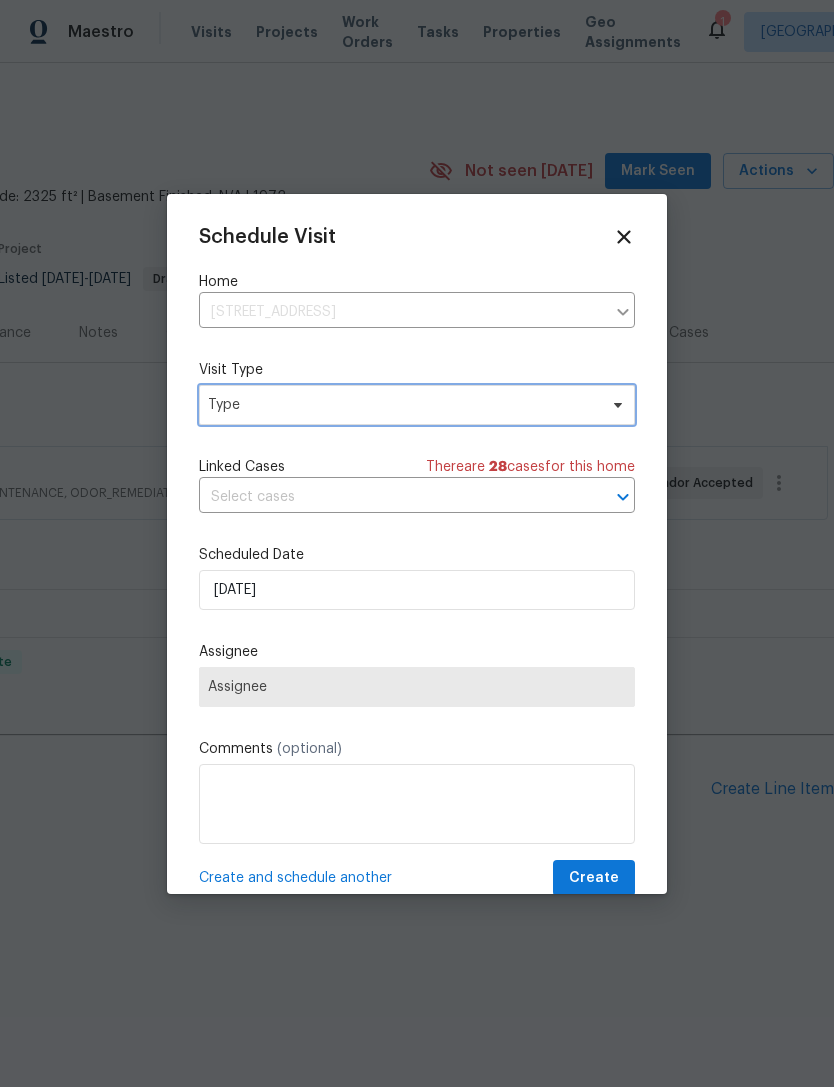 click on "Type" at bounding box center [402, 405] 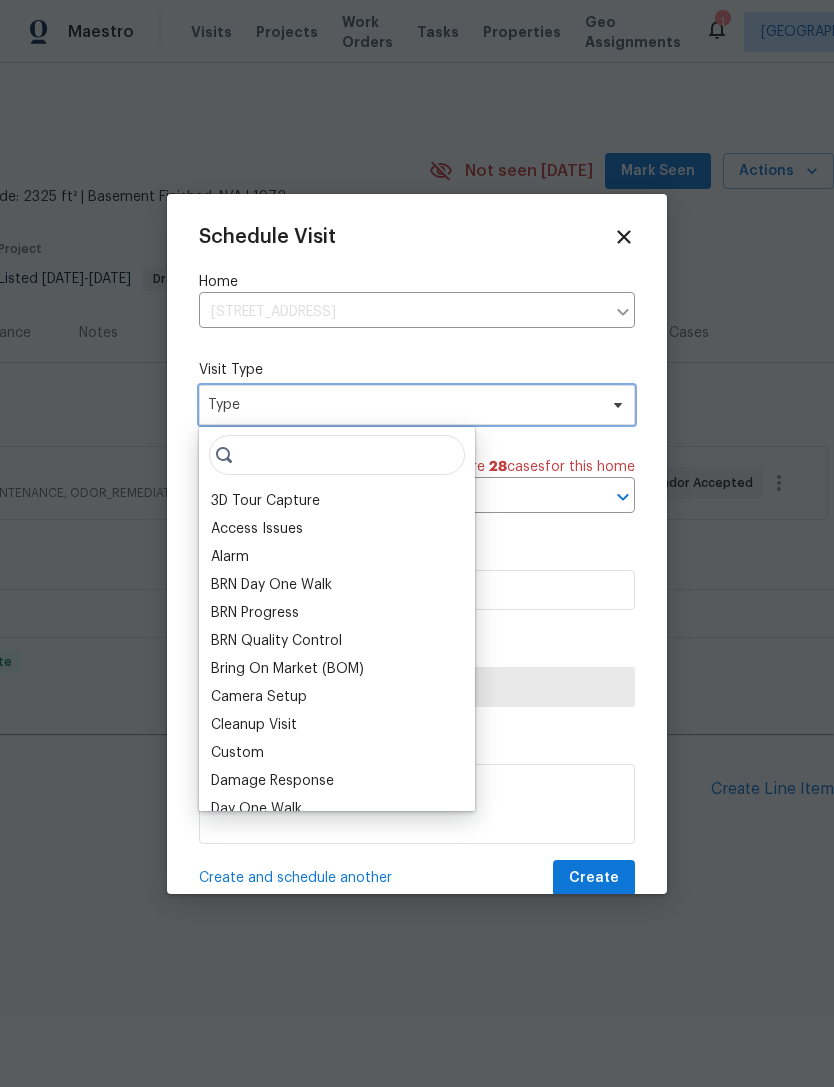 click on "Type" at bounding box center [402, 405] 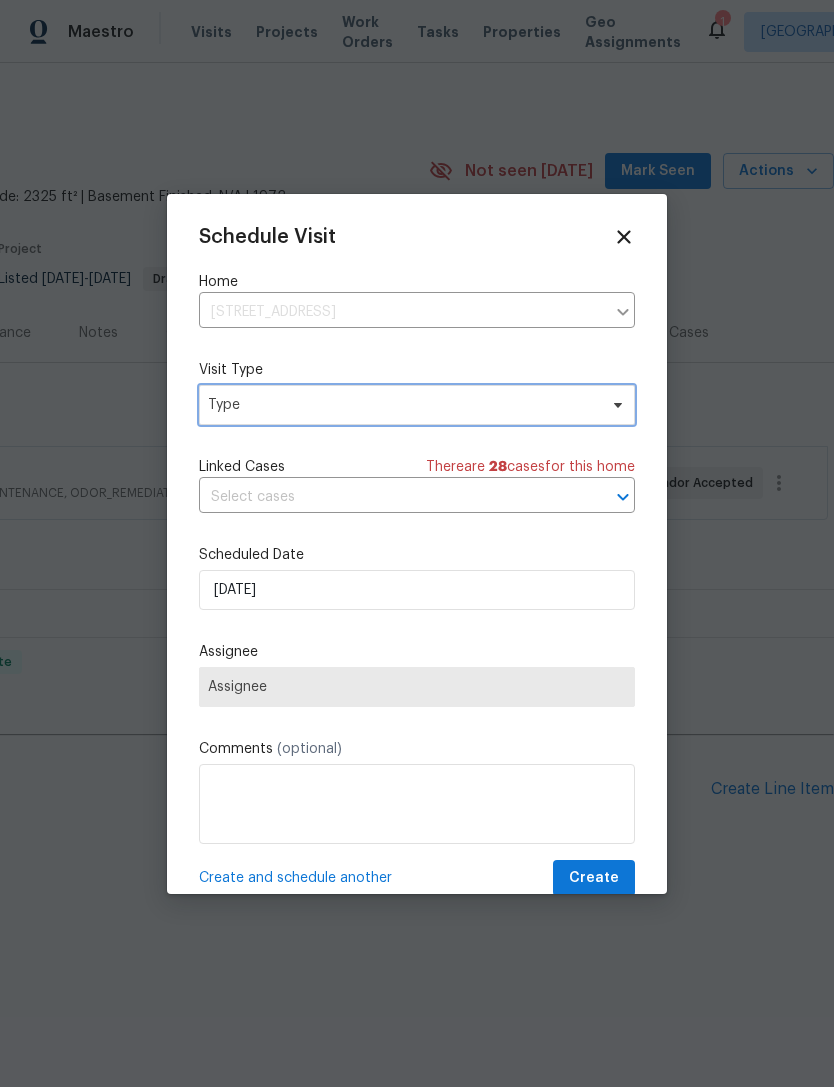 click on "Type" at bounding box center (417, 405) 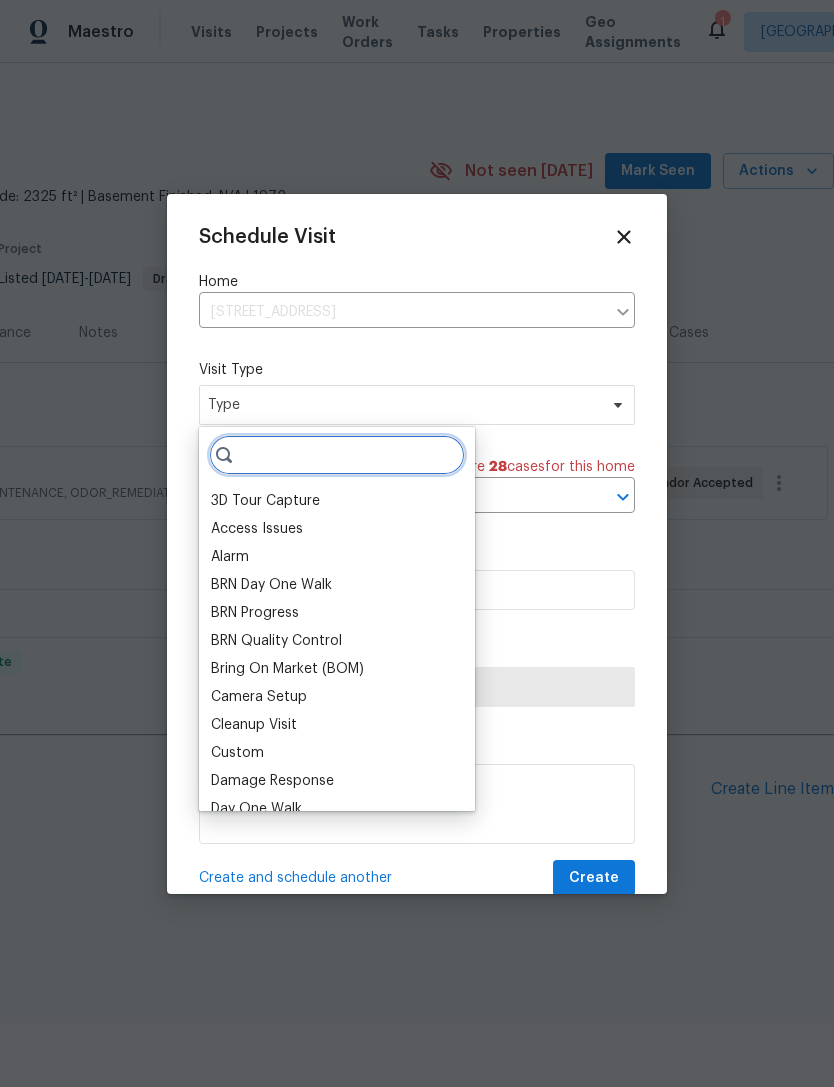click at bounding box center [337, 455] 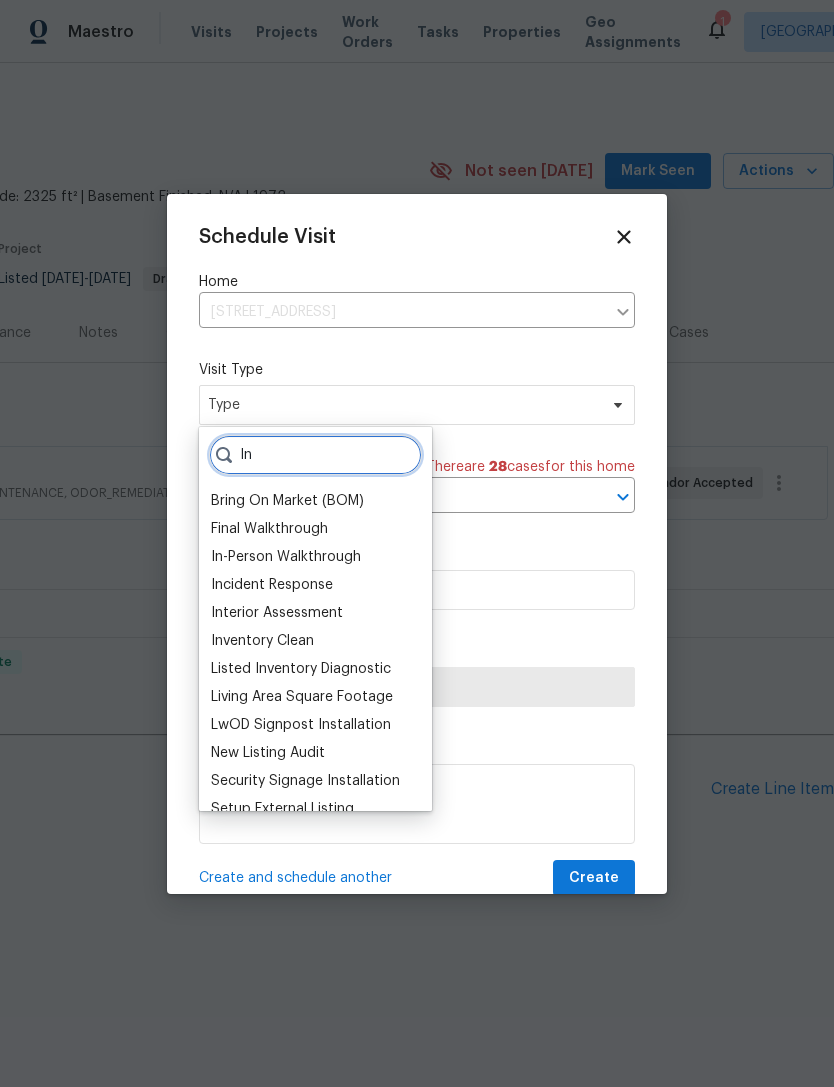 type on "In" 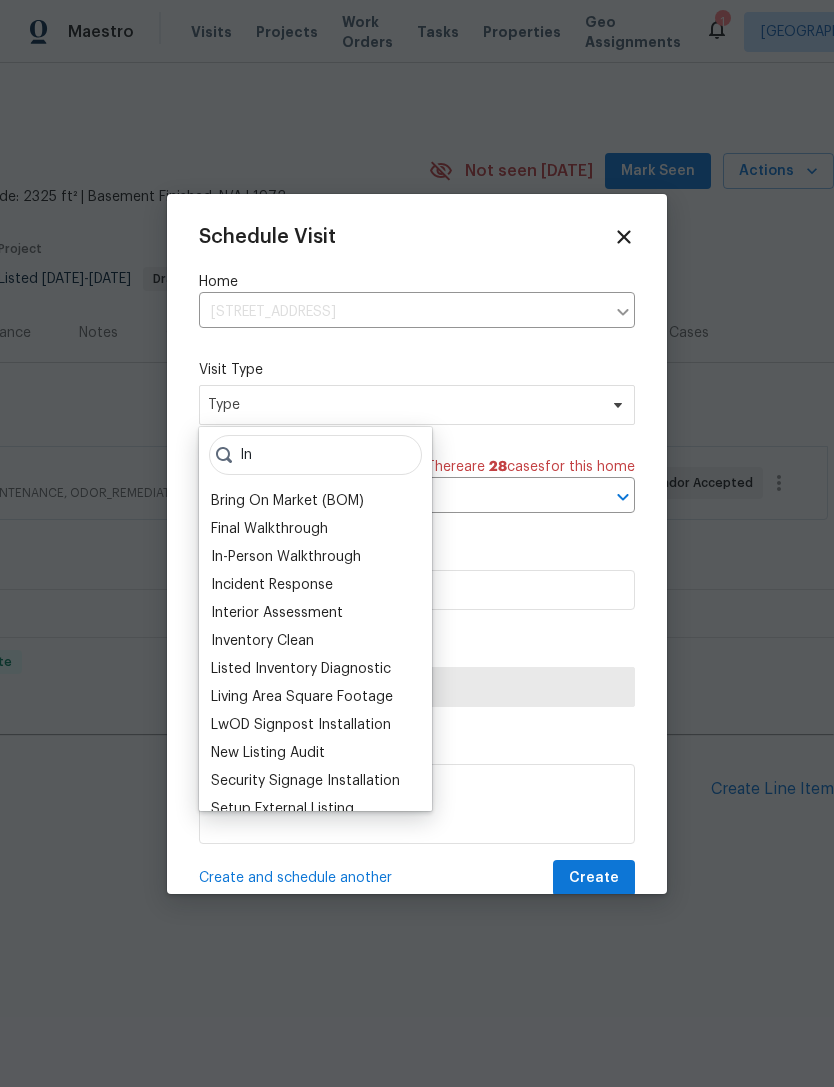 click on "Interior Assessment" at bounding box center [277, 613] 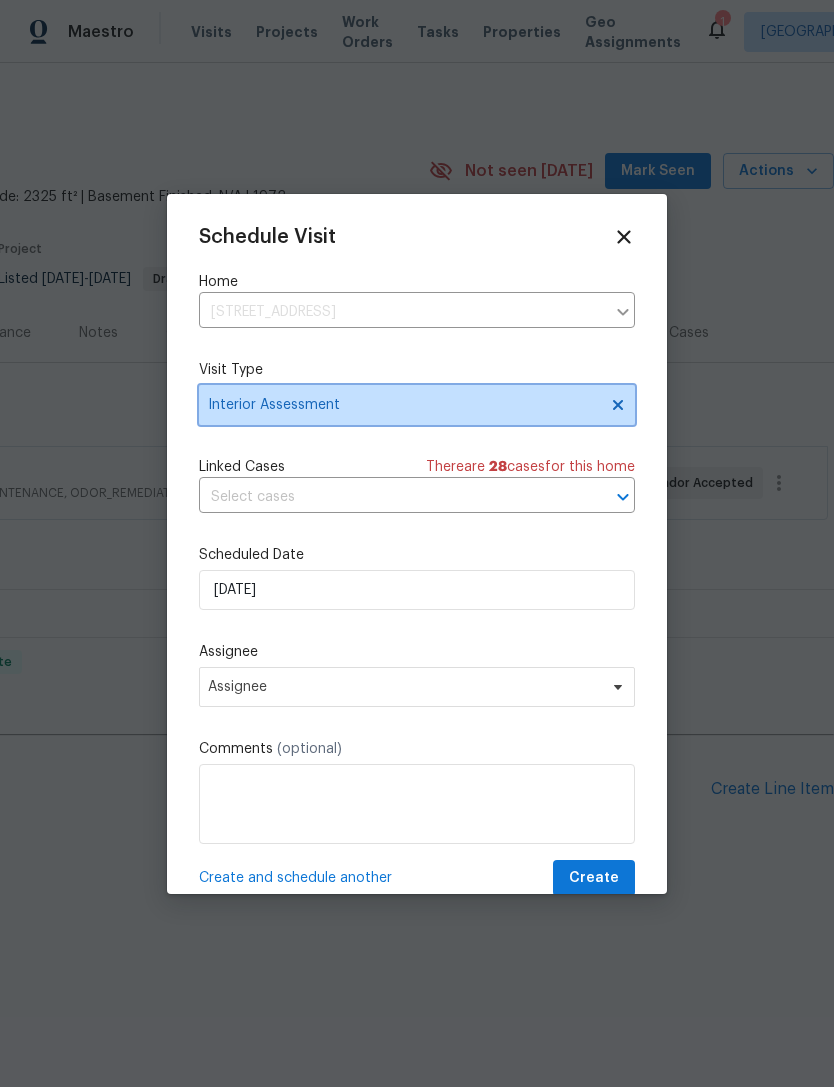 click on "Interior Assessment" at bounding box center (402, 405) 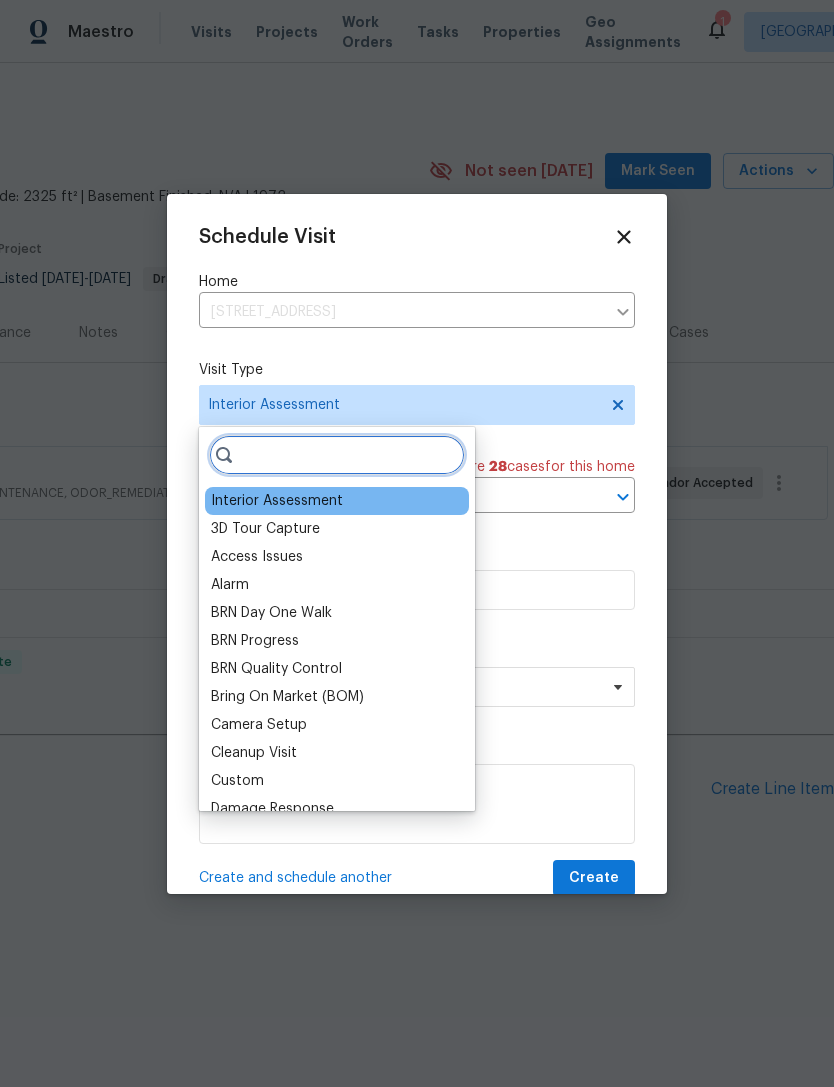 click at bounding box center [337, 455] 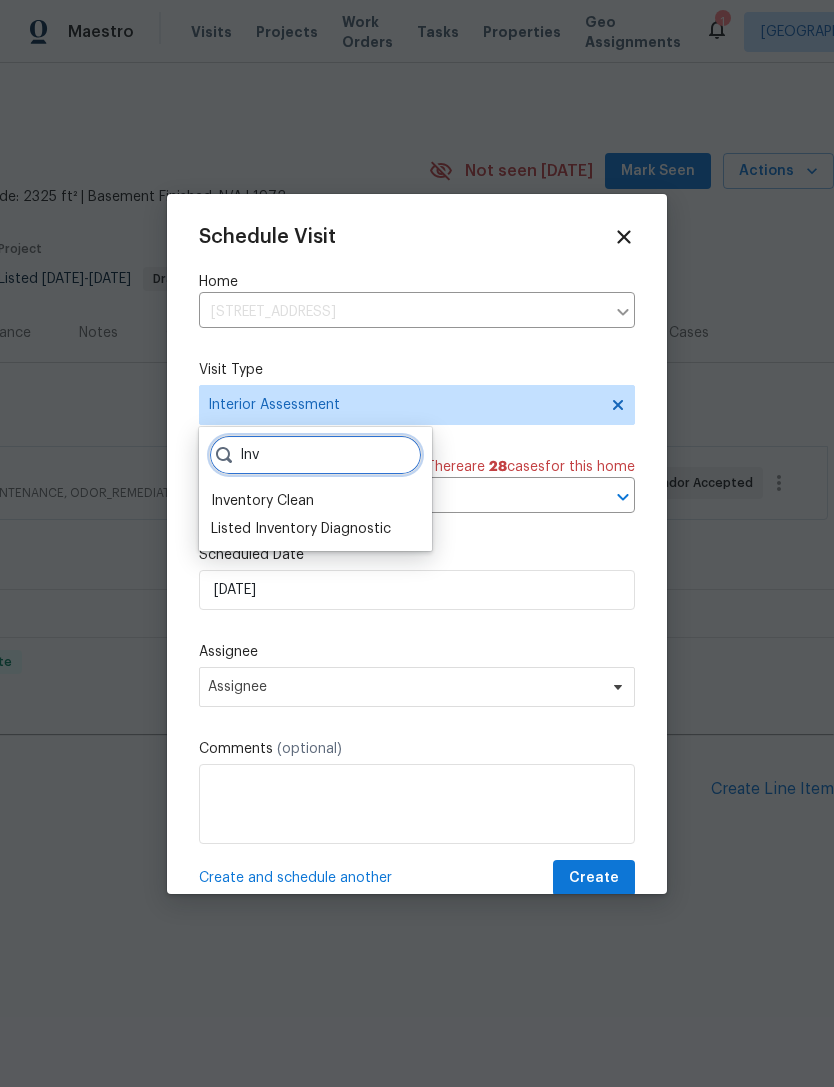 type on "Inv" 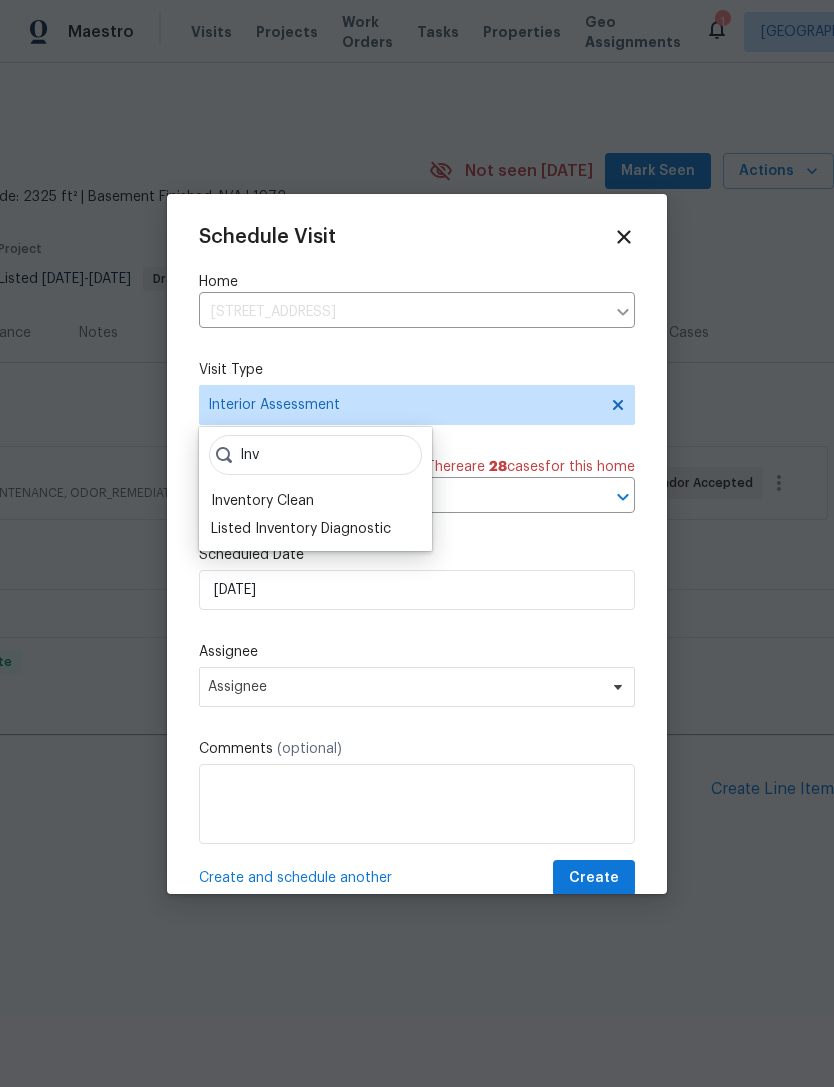 click on "Inventory Clean" at bounding box center (262, 501) 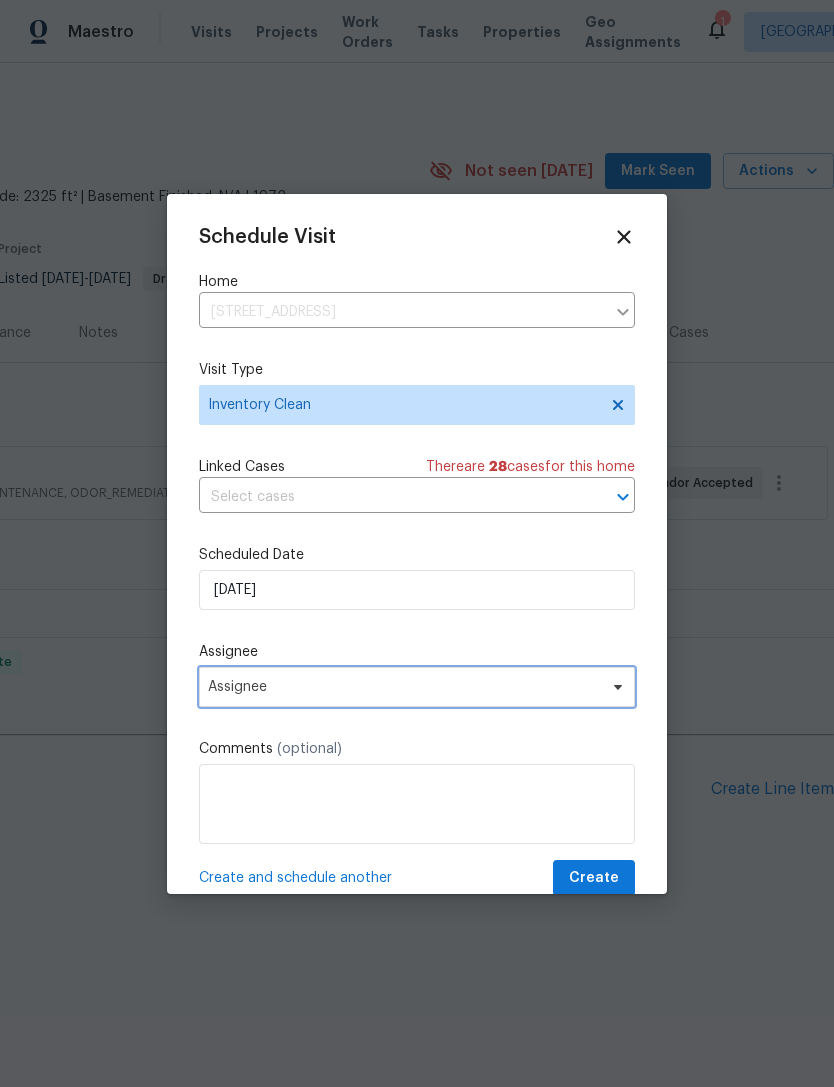 click on "Assignee" at bounding box center [404, 687] 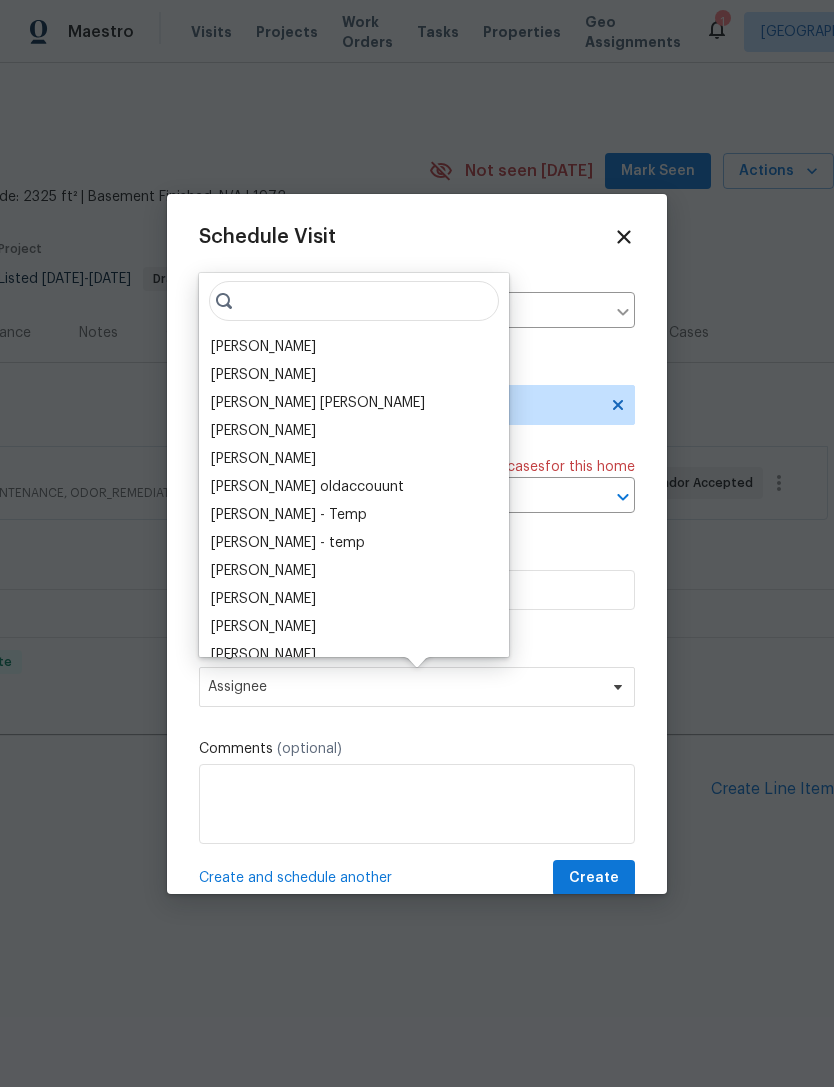 click on "[PERSON_NAME]" at bounding box center [263, 347] 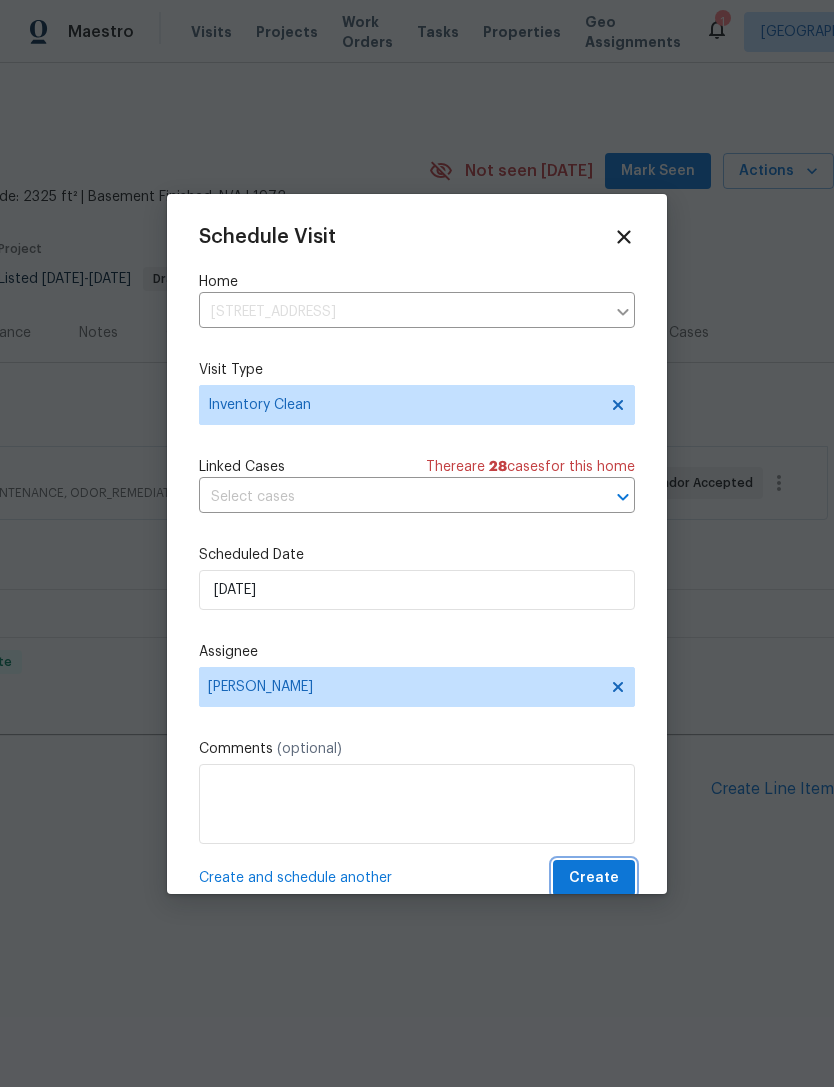 click on "Create" at bounding box center [594, 878] 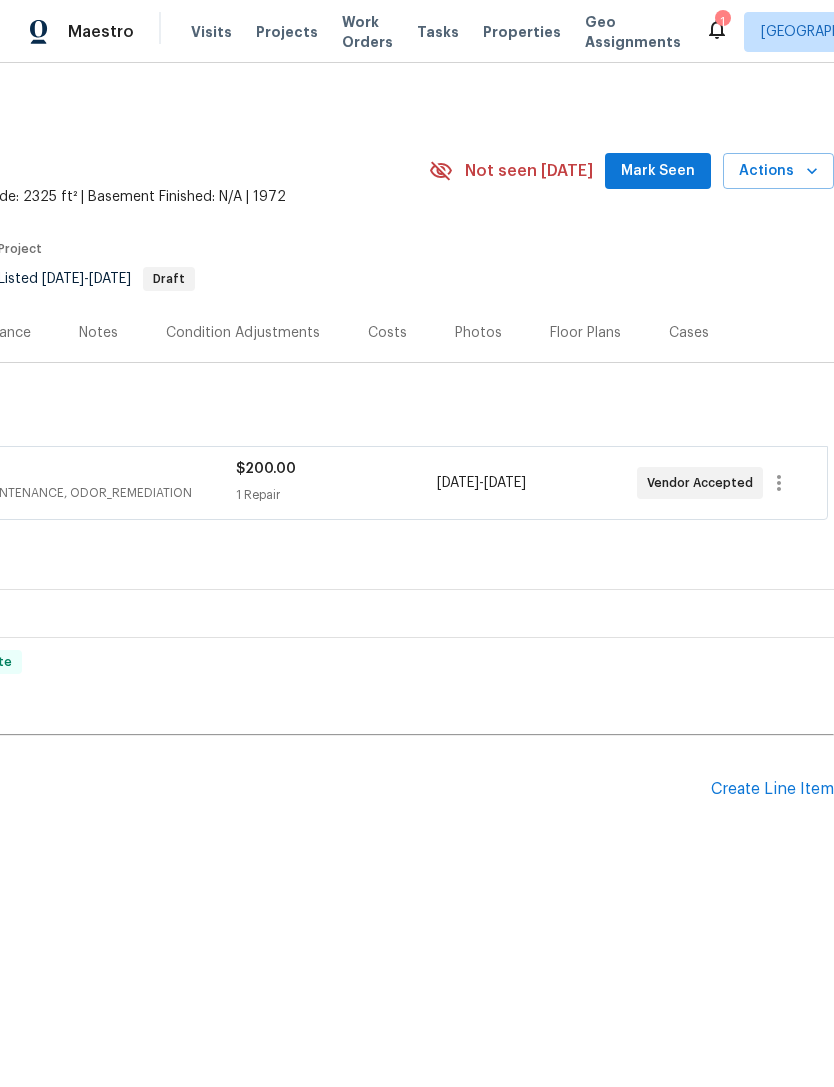 scroll, scrollTop: 0, scrollLeft: 0, axis: both 